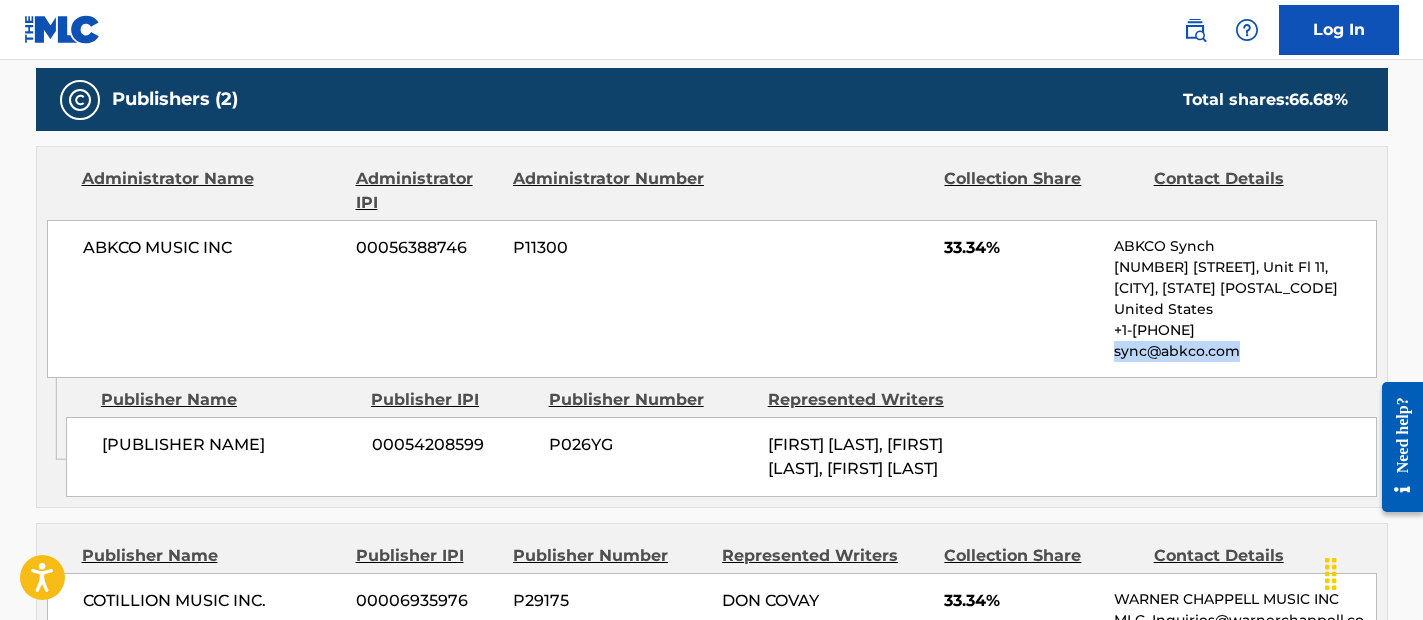 scroll, scrollTop: 0, scrollLeft: 0, axis: both 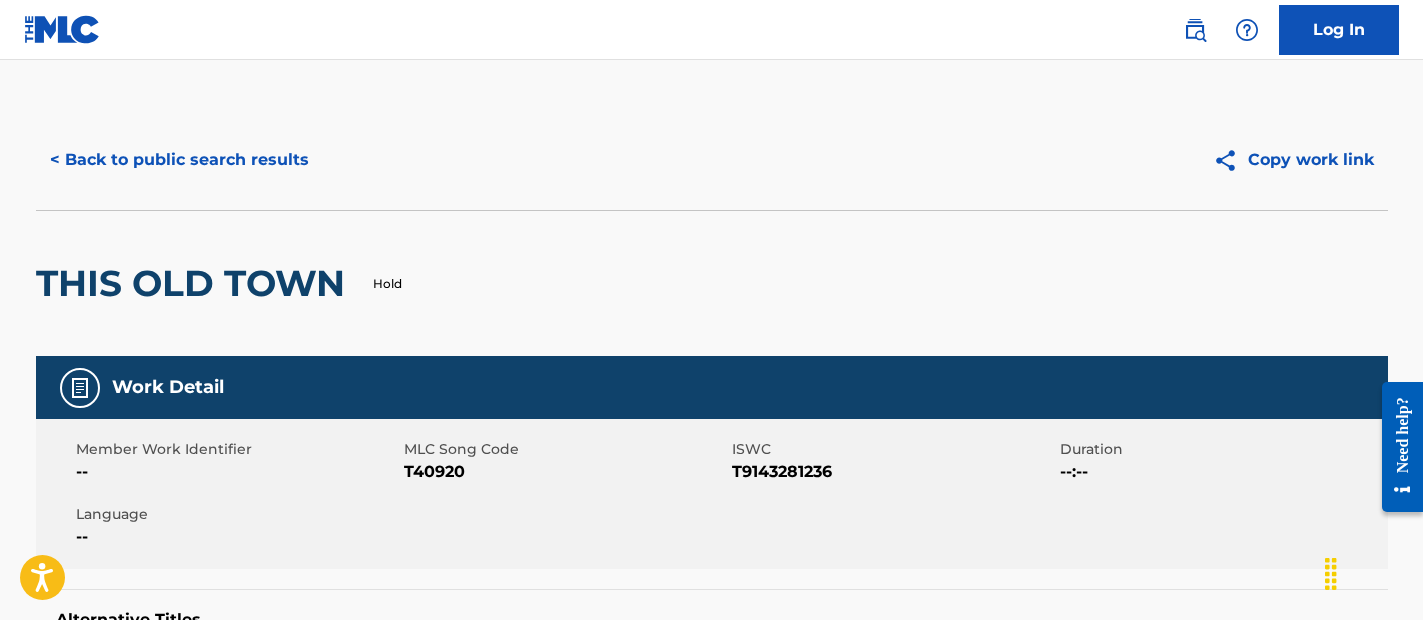 click on "< Back to public search results" at bounding box center (179, 160) 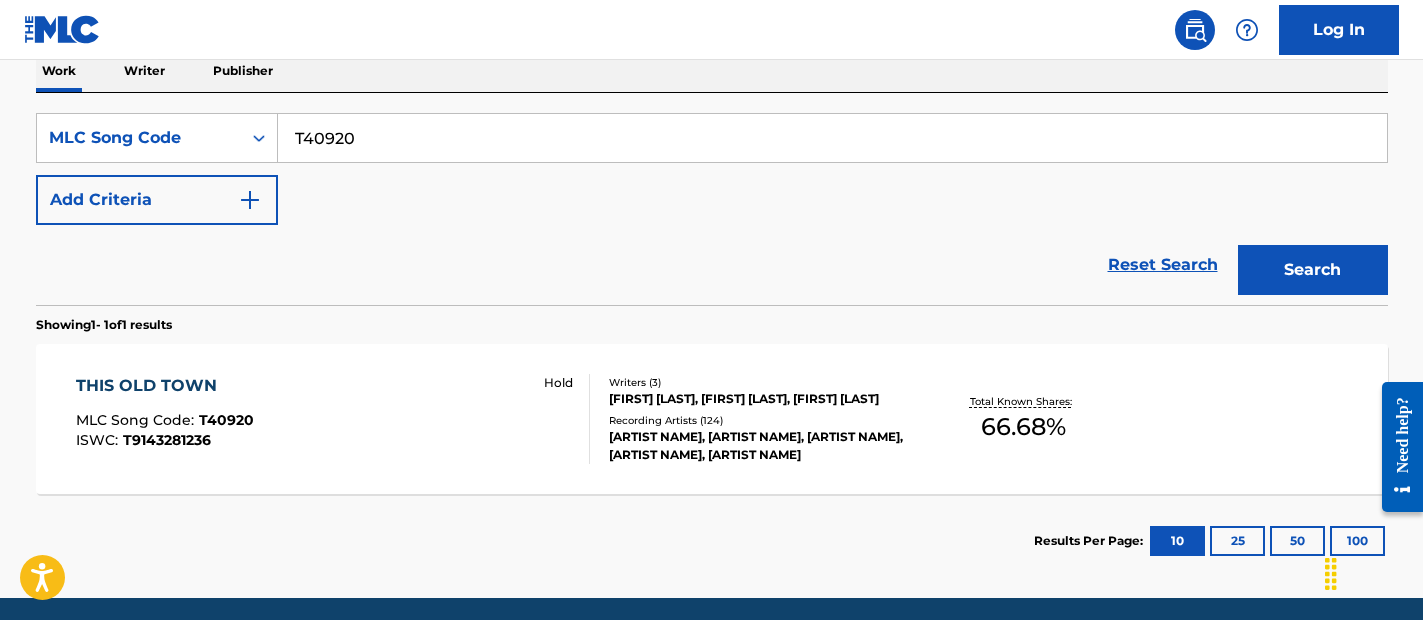 click on "T40920" at bounding box center (832, 138) 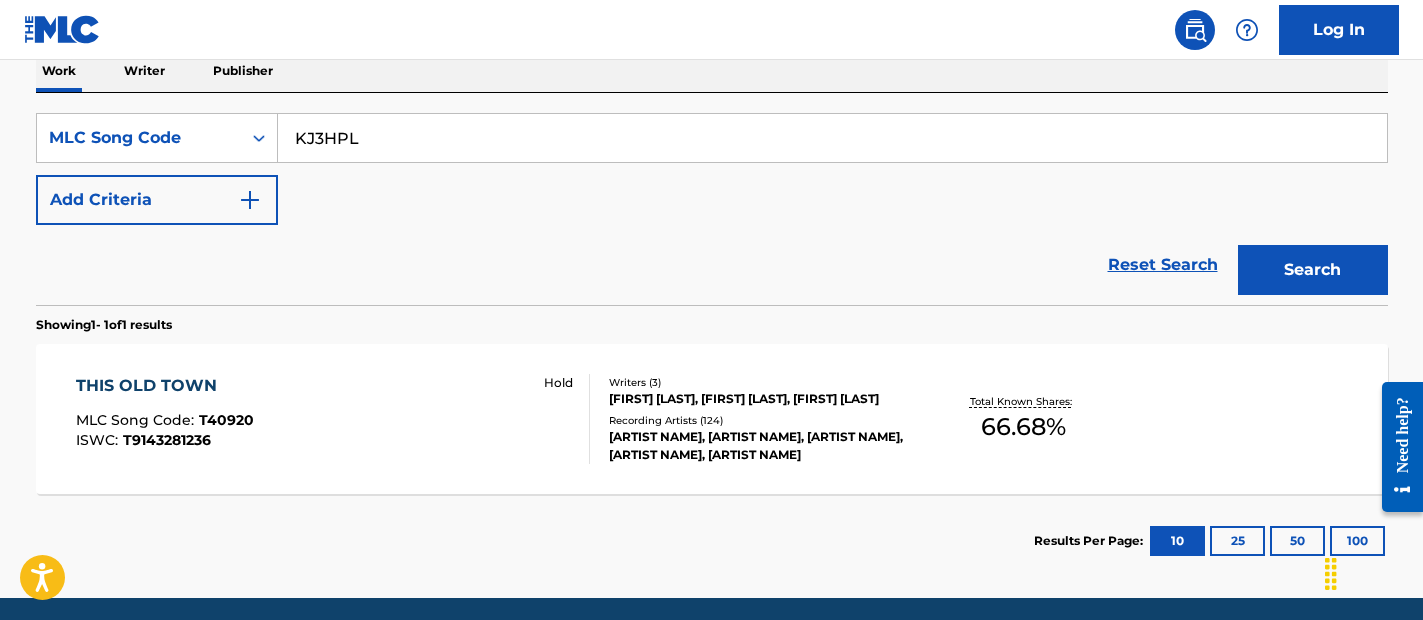 type on "KJ3HPL" 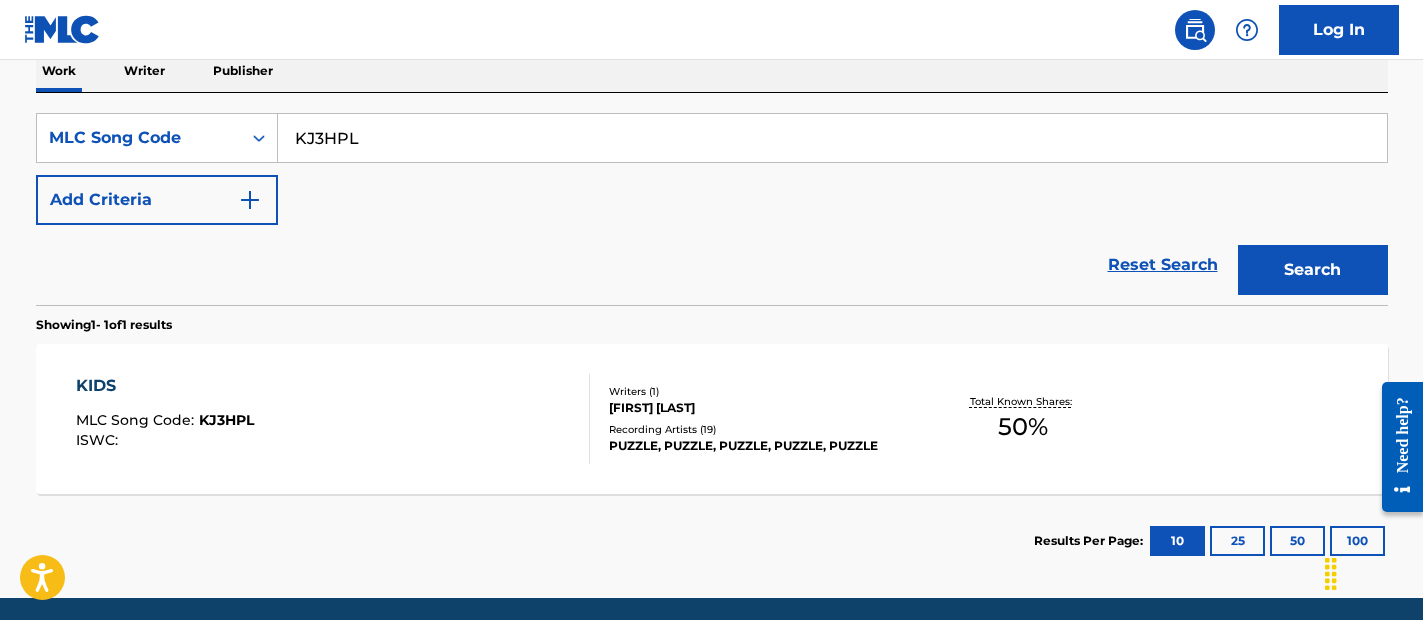 scroll, scrollTop: 406, scrollLeft: 0, axis: vertical 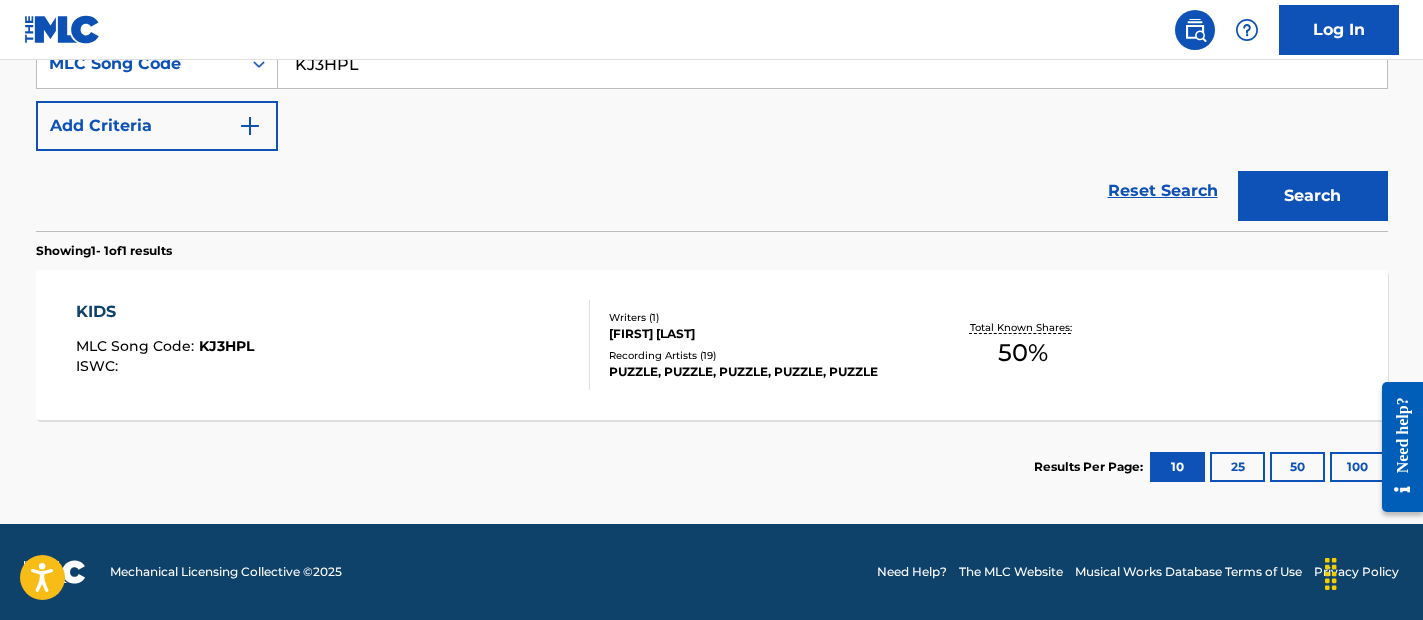 click on "KIDS MLC Song Code : KJ3HPL ISWC :" at bounding box center (333, 345) 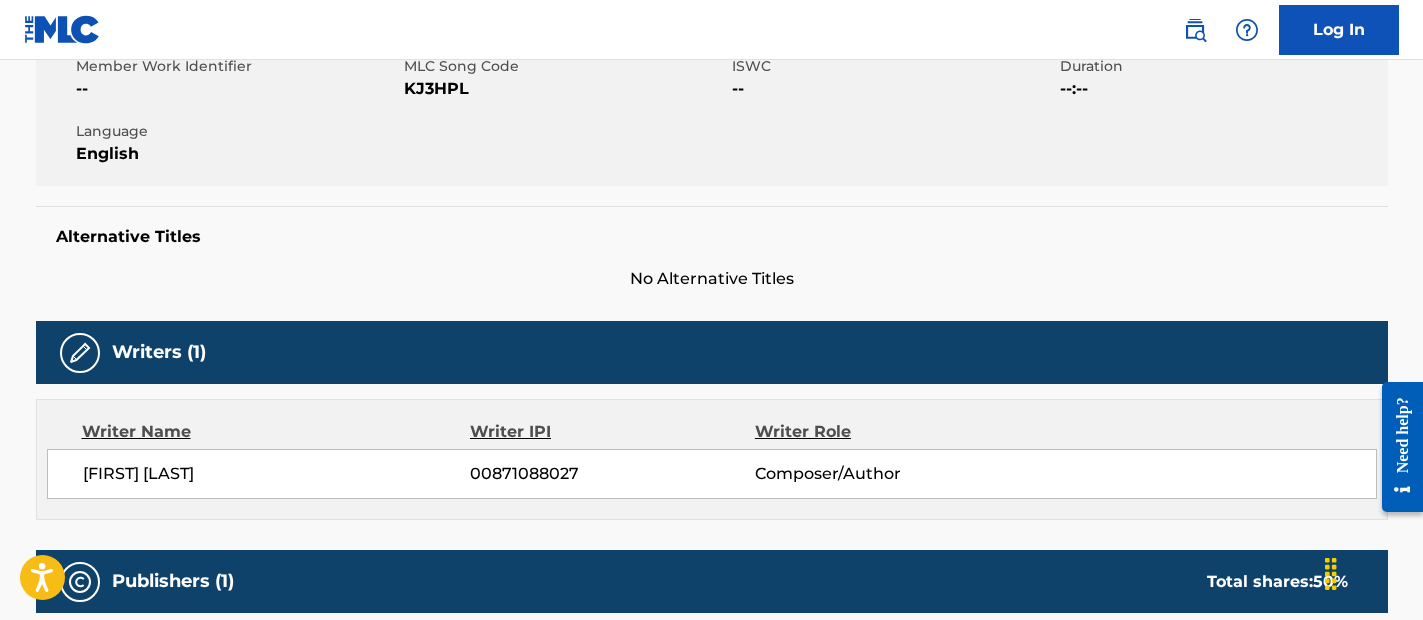 scroll, scrollTop: 0, scrollLeft: 0, axis: both 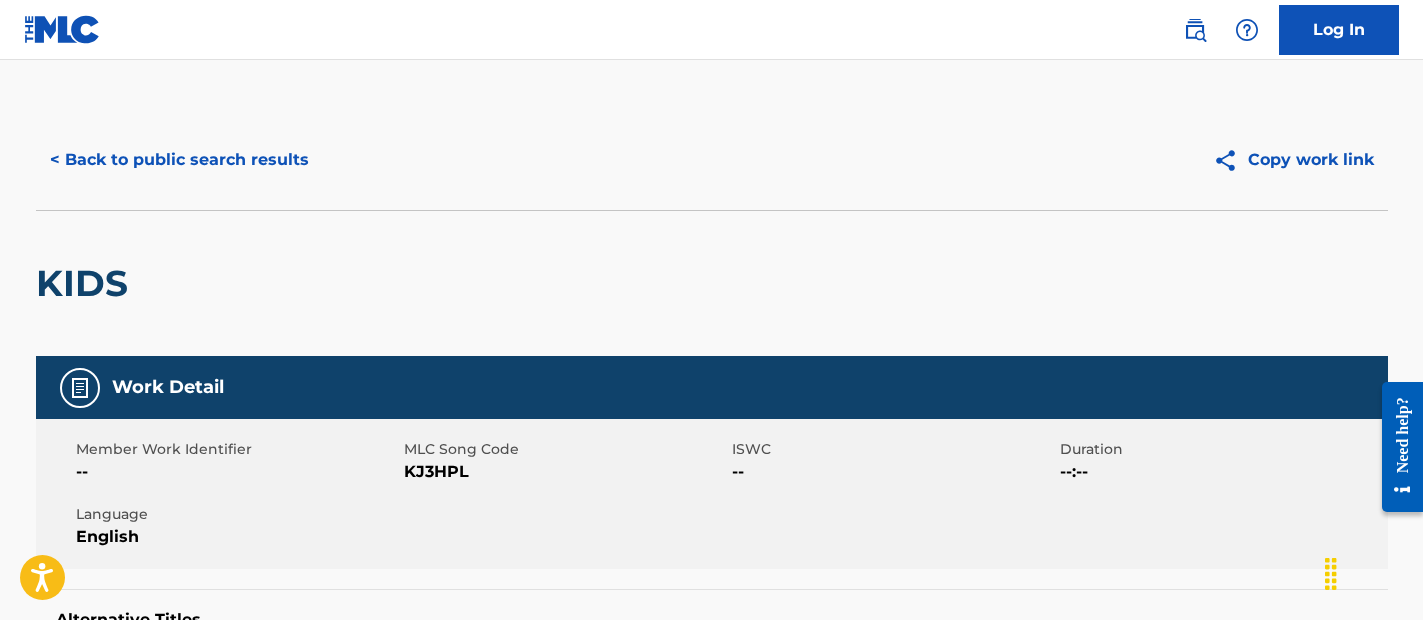 click on "< Back to public search results" at bounding box center (179, 160) 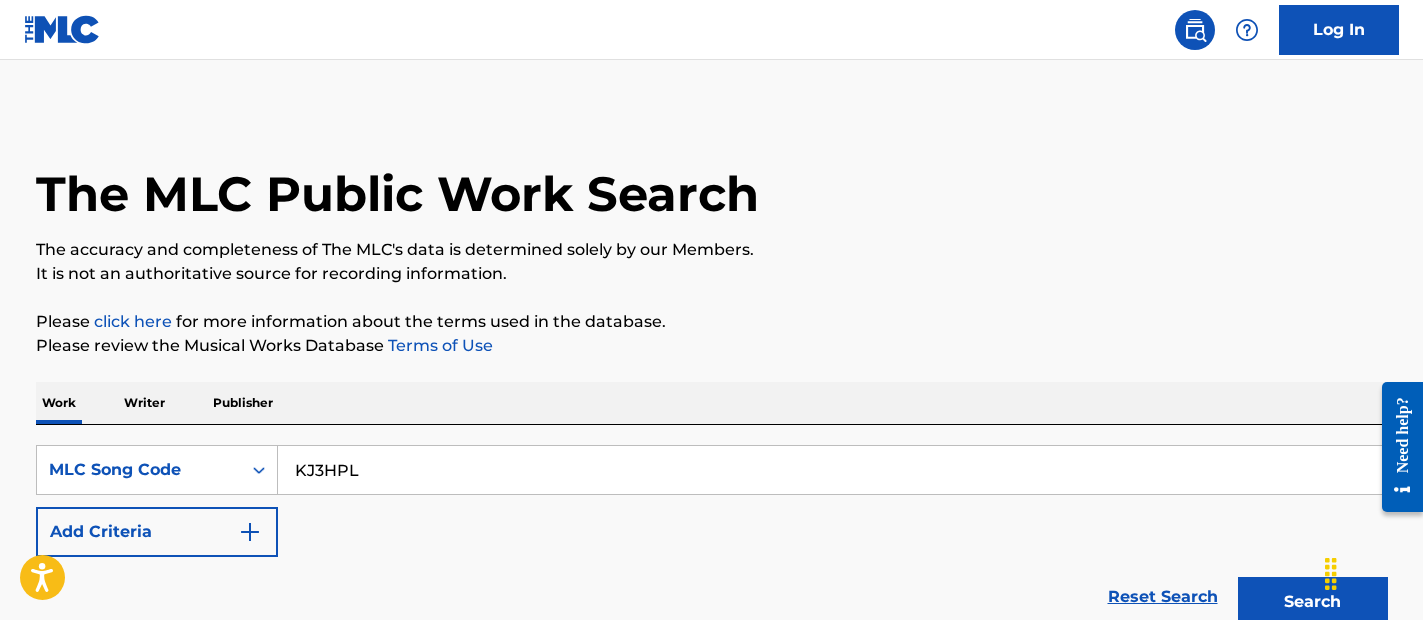 scroll, scrollTop: 354, scrollLeft: 0, axis: vertical 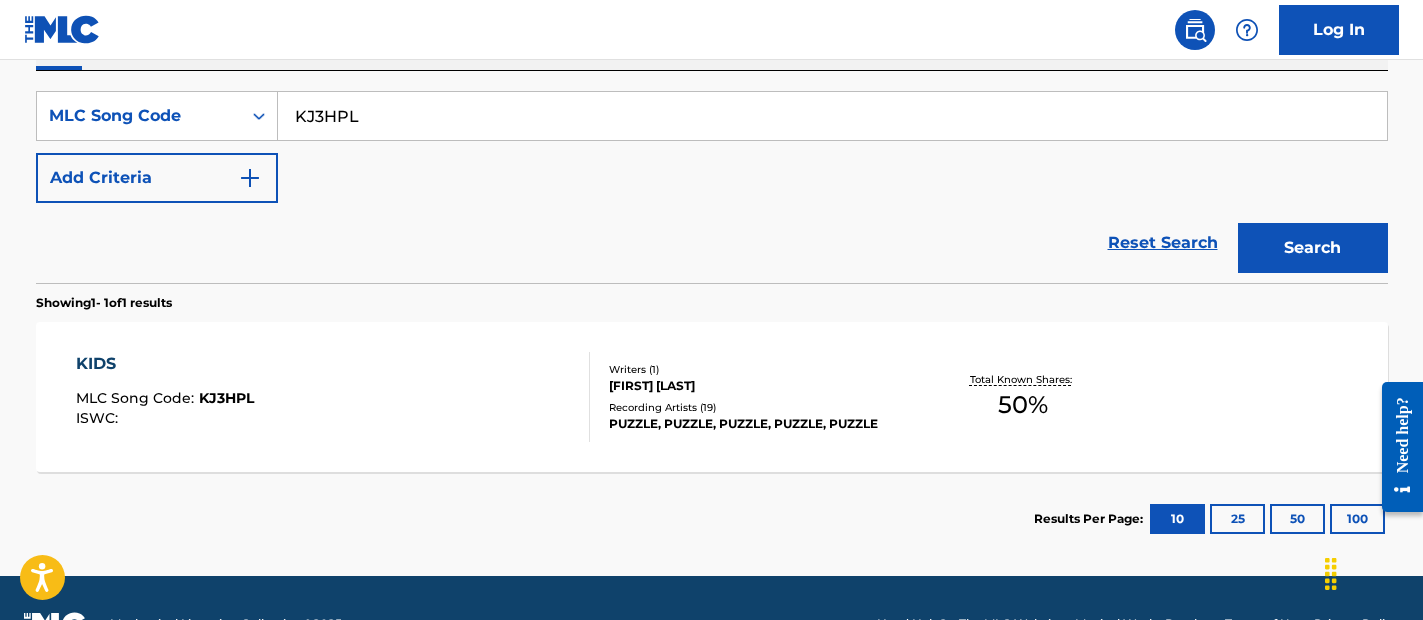 click on "KJ3HPL" at bounding box center (832, 116) 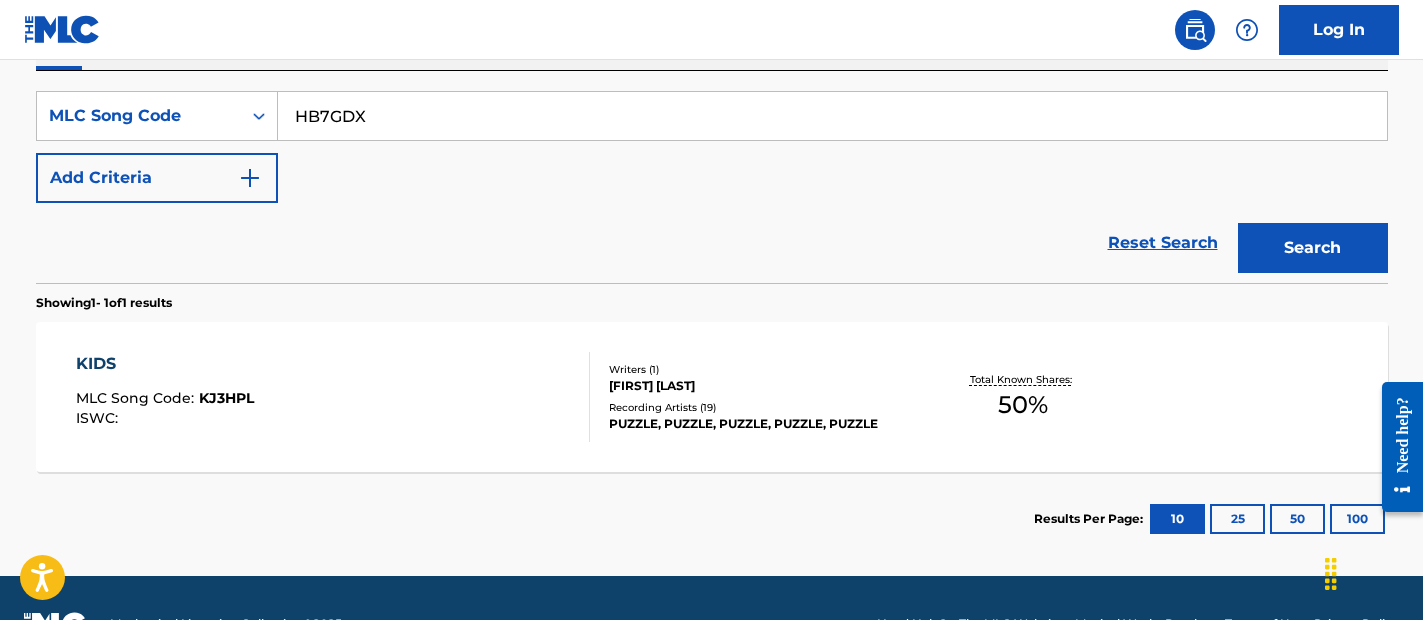 type on "HB7GDX" 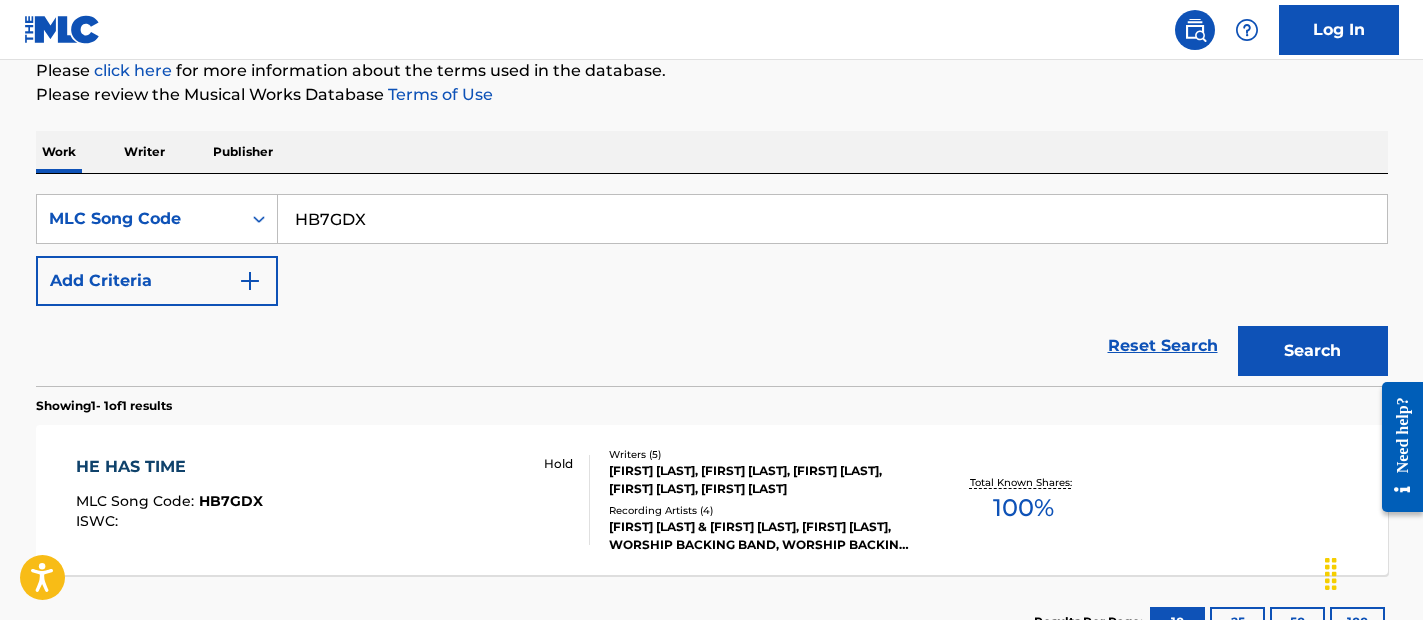 scroll, scrollTop: 354, scrollLeft: 0, axis: vertical 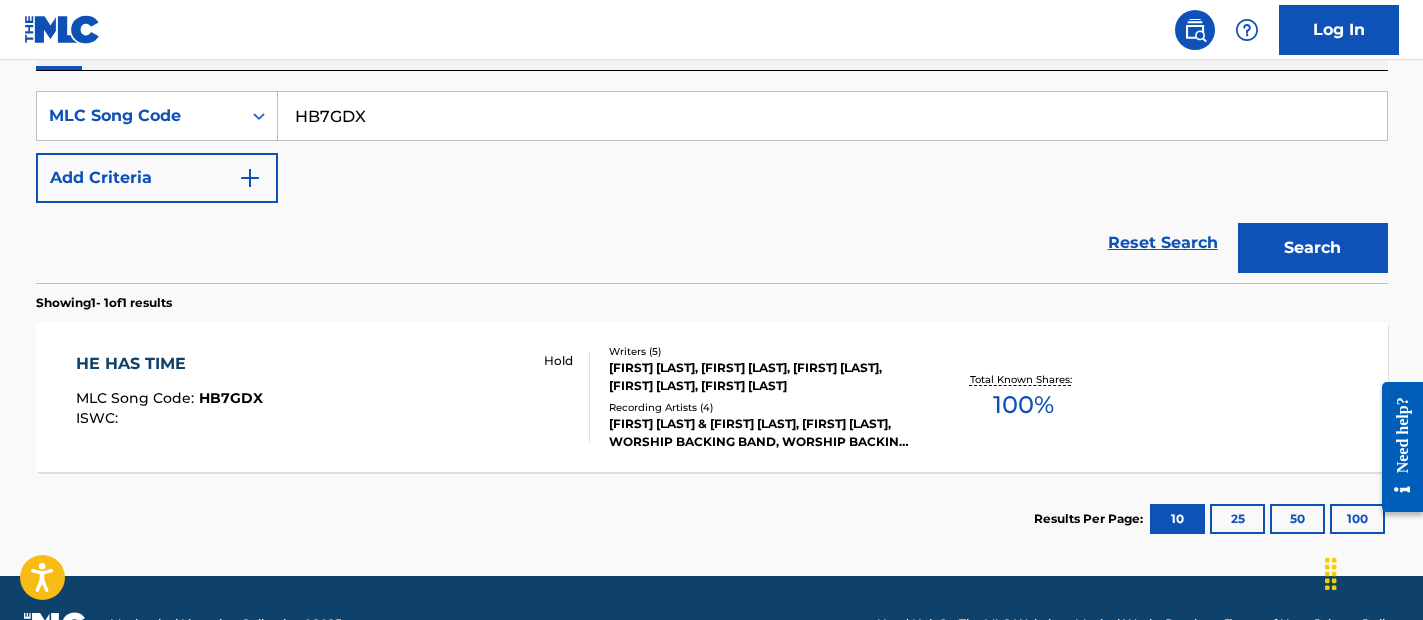 click on "HE HAS TIME MLC Song Code : HB7GDX ISWC :   Hold" at bounding box center (333, 397) 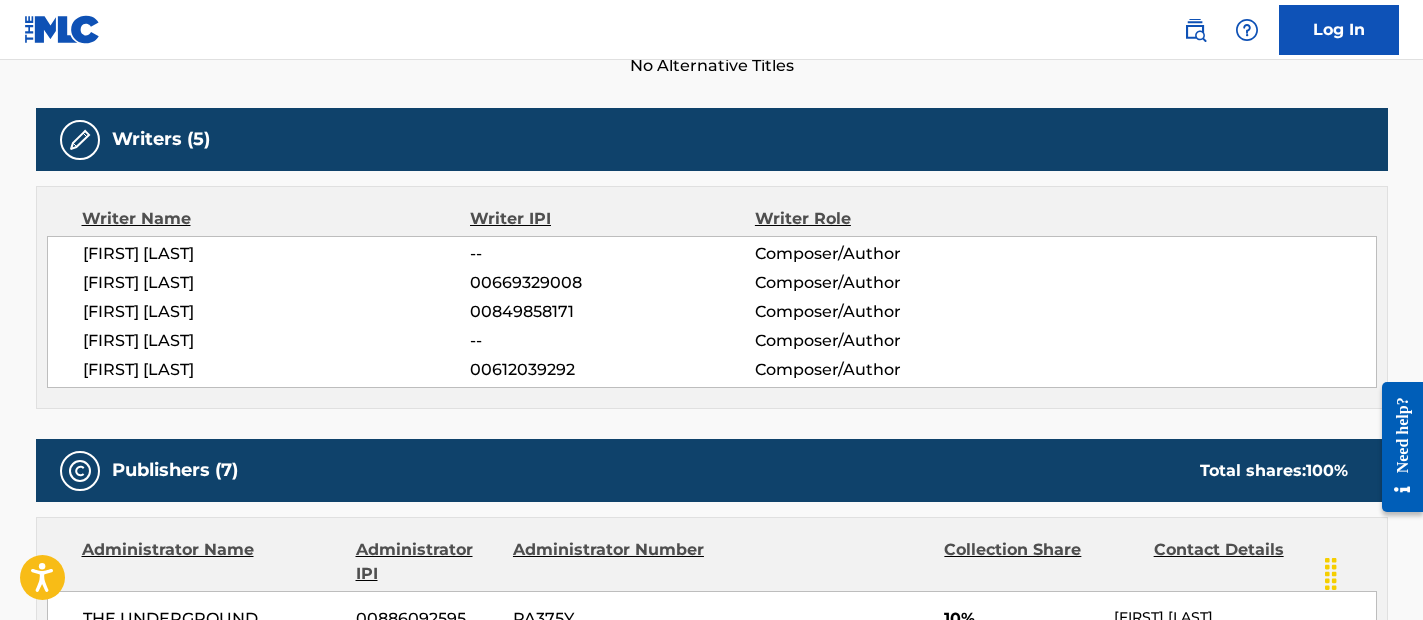 scroll, scrollTop: 0, scrollLeft: 0, axis: both 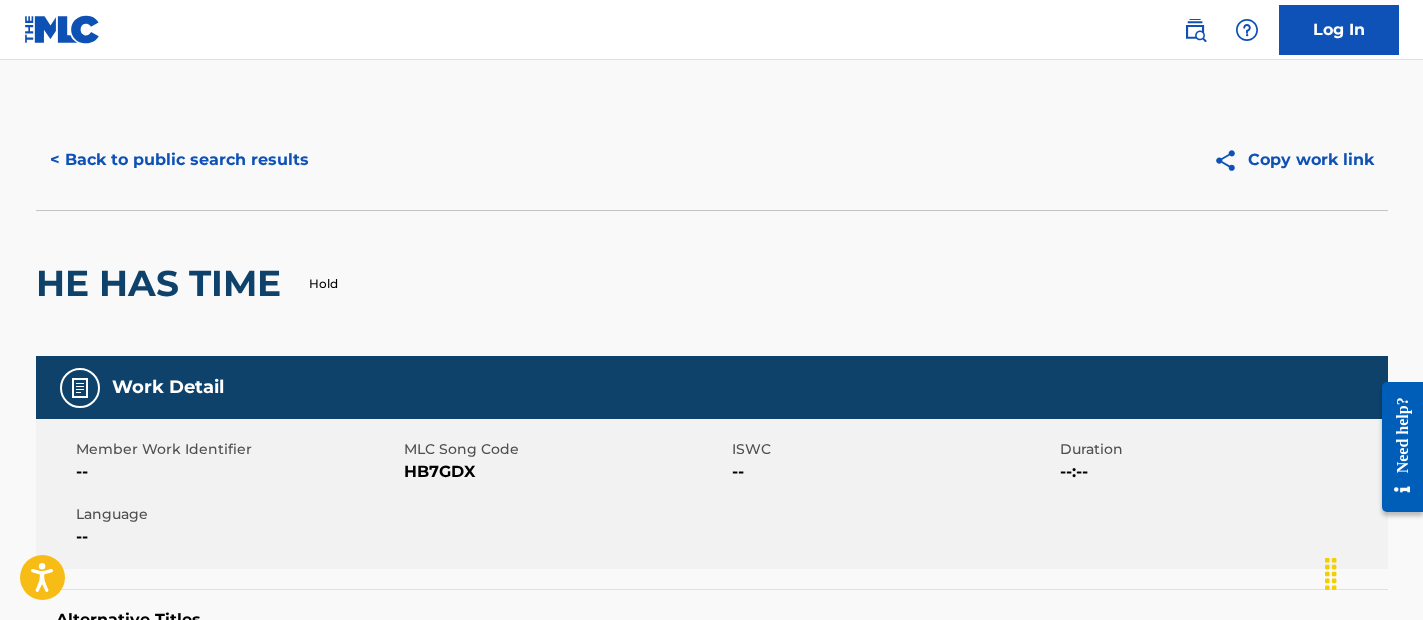 click on "< Back to public search results" at bounding box center (179, 160) 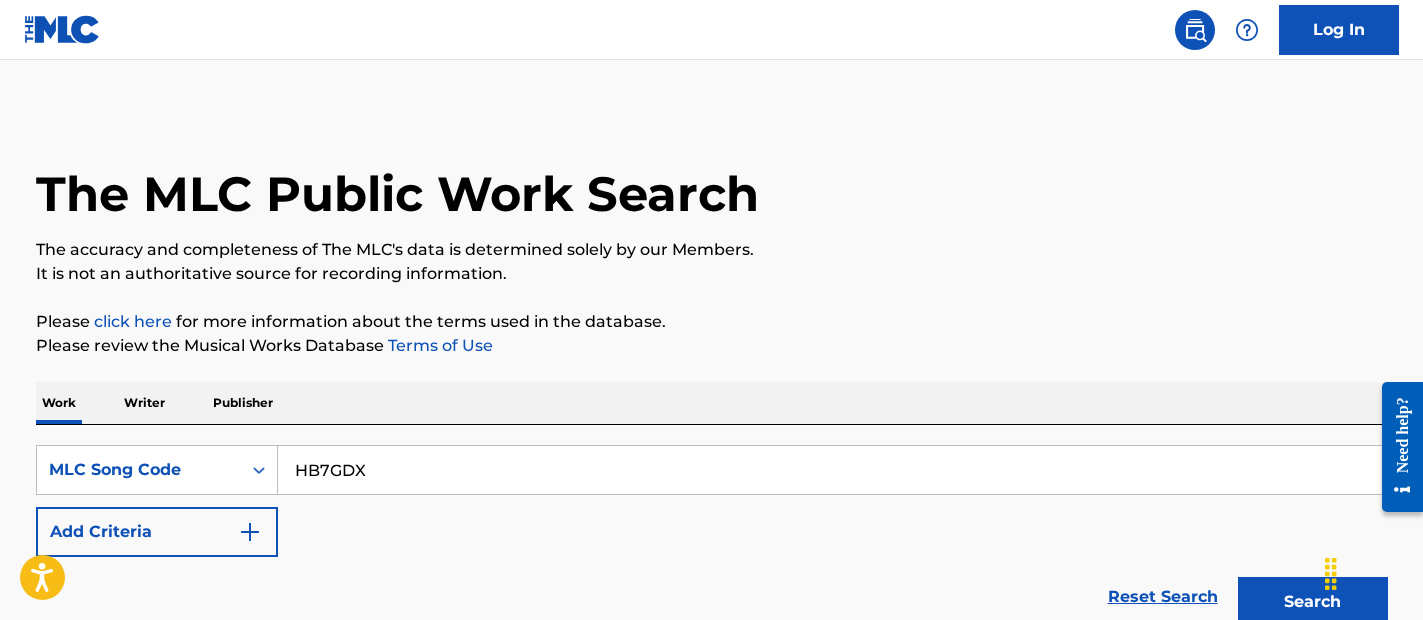 scroll, scrollTop: 354, scrollLeft: 0, axis: vertical 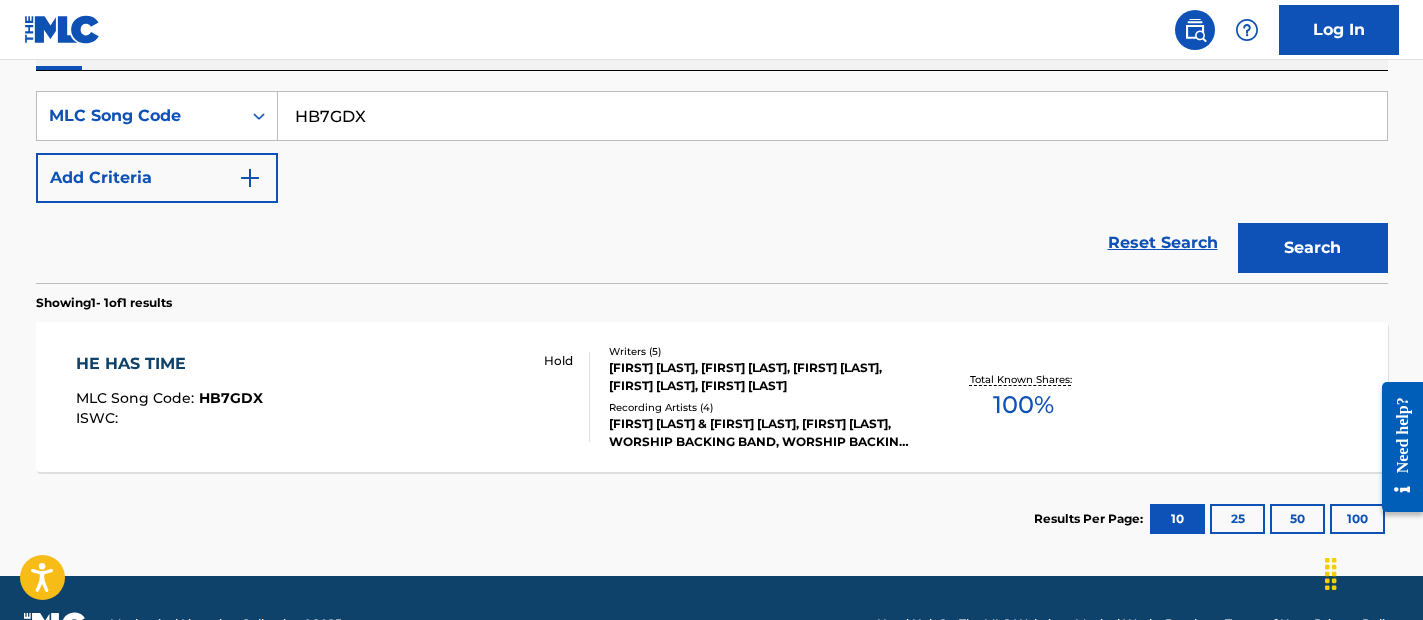 click on "HB7GDX" at bounding box center [832, 116] 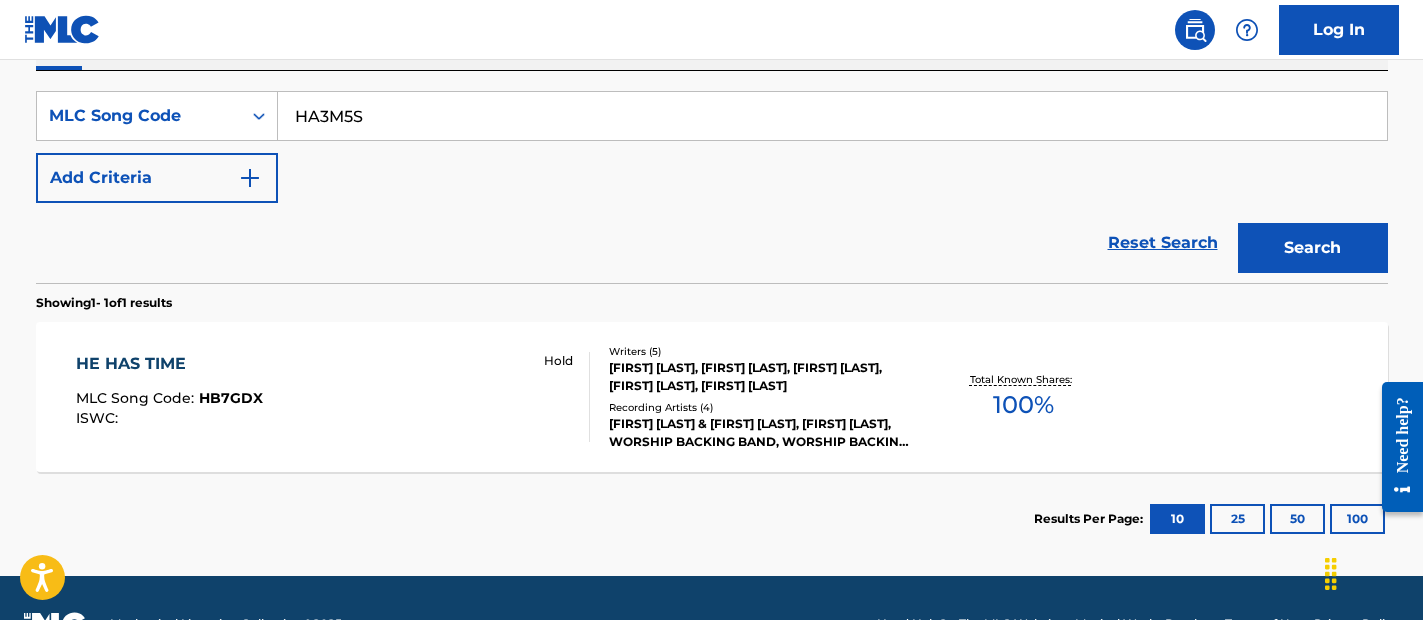 type on "HA3M5S" 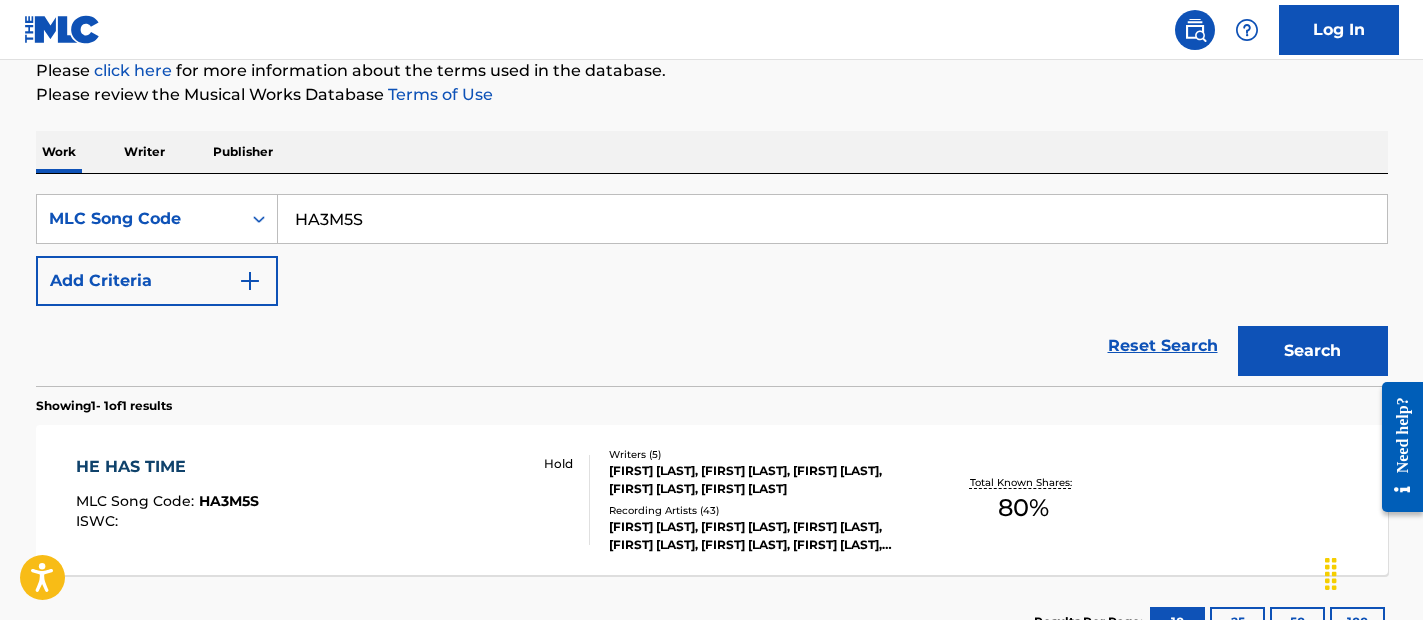 scroll, scrollTop: 354, scrollLeft: 0, axis: vertical 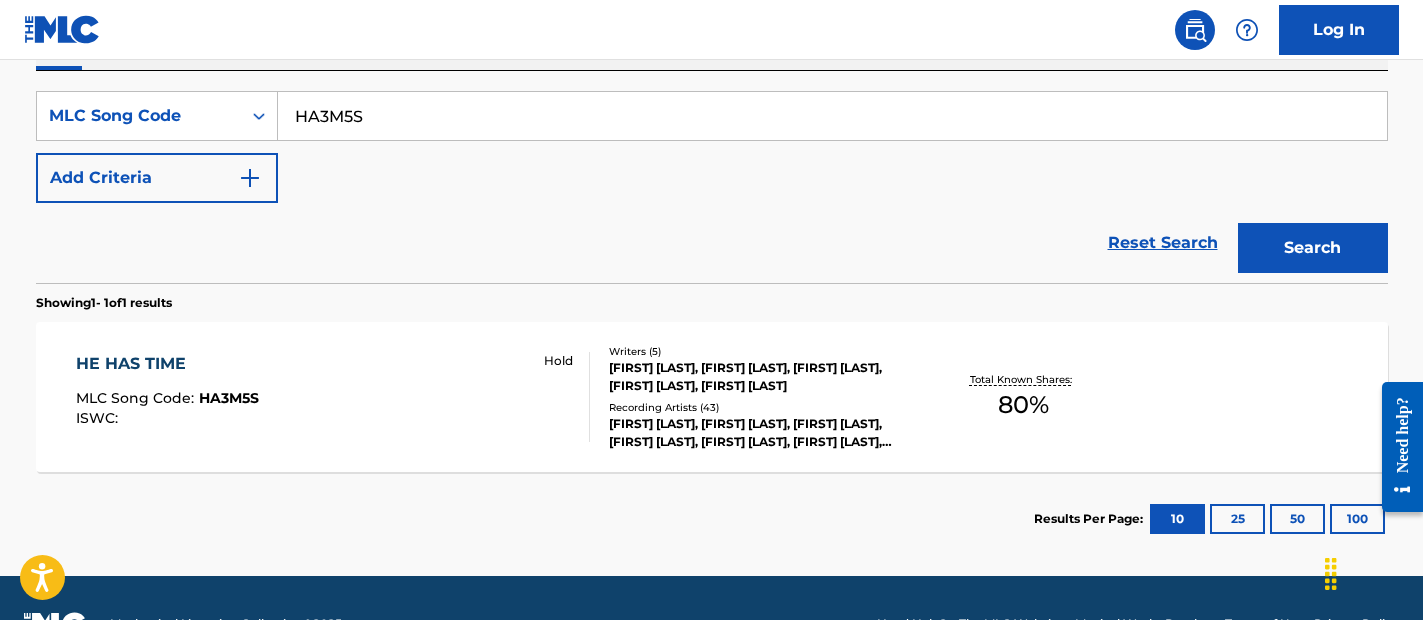 click on "HE HAS TIME MLC Song Code : HA3M5S ISWC :   Hold" at bounding box center (333, 397) 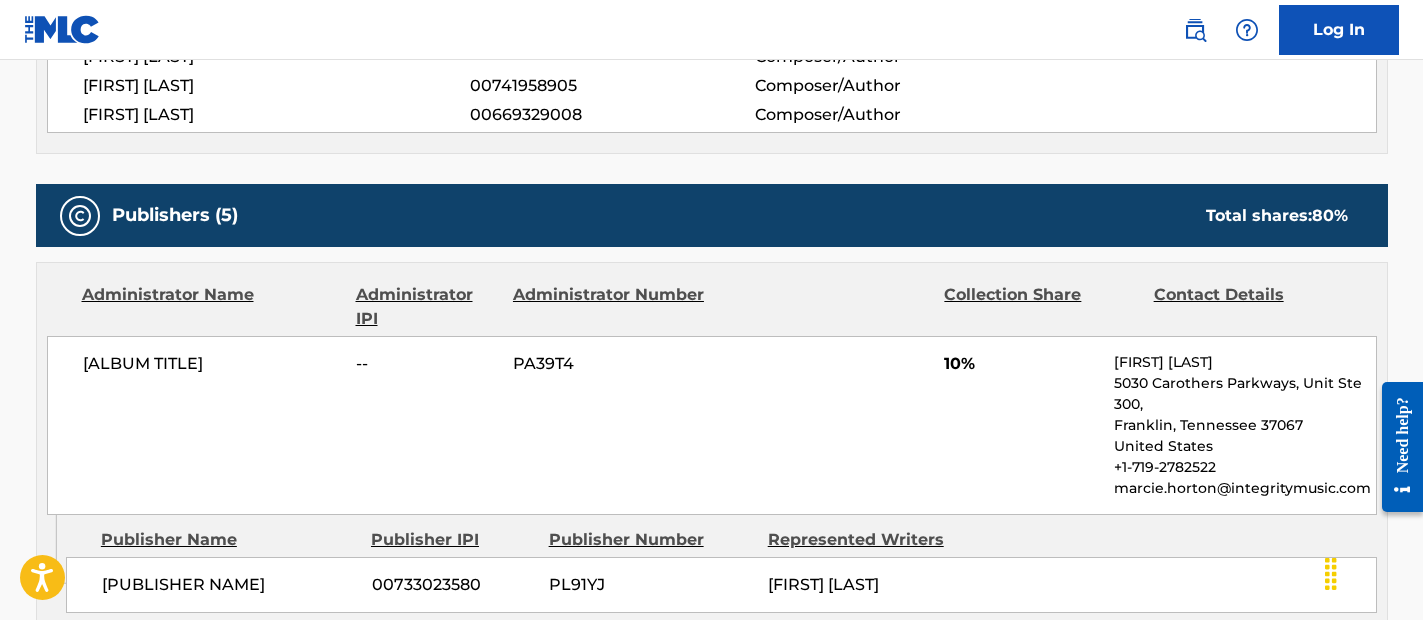 scroll, scrollTop: 0, scrollLeft: 0, axis: both 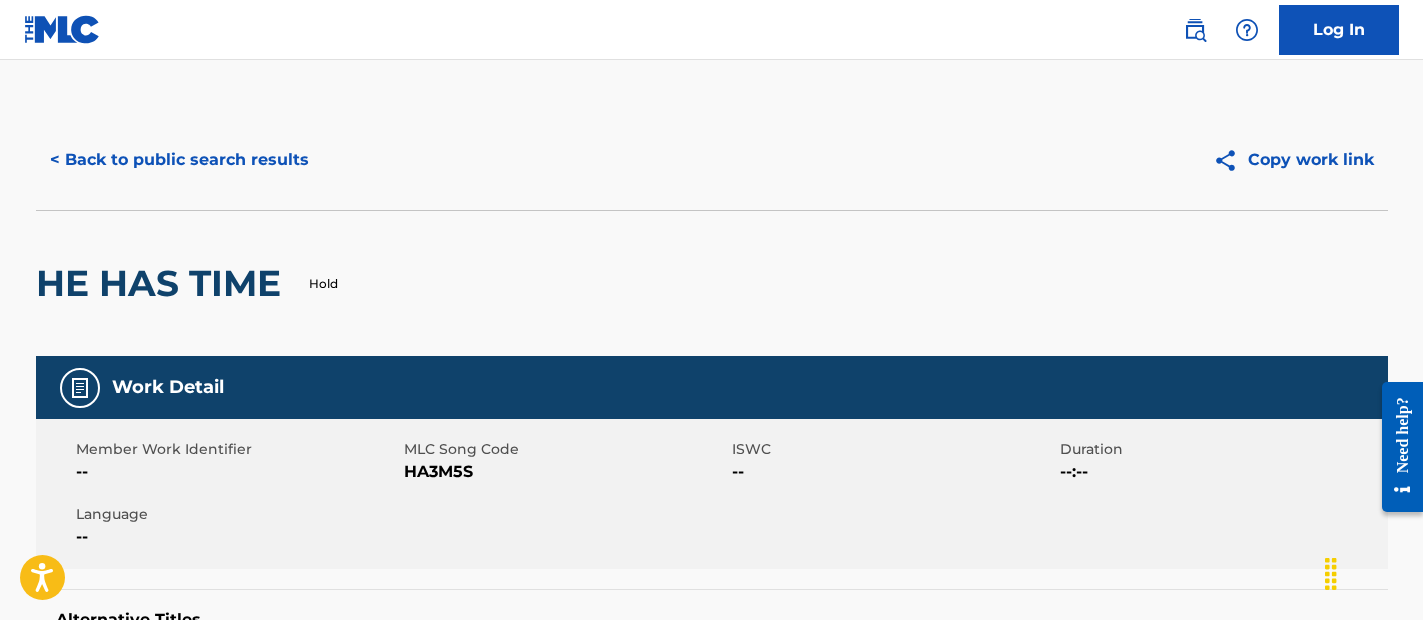 click on "< Back to public search results" at bounding box center (179, 160) 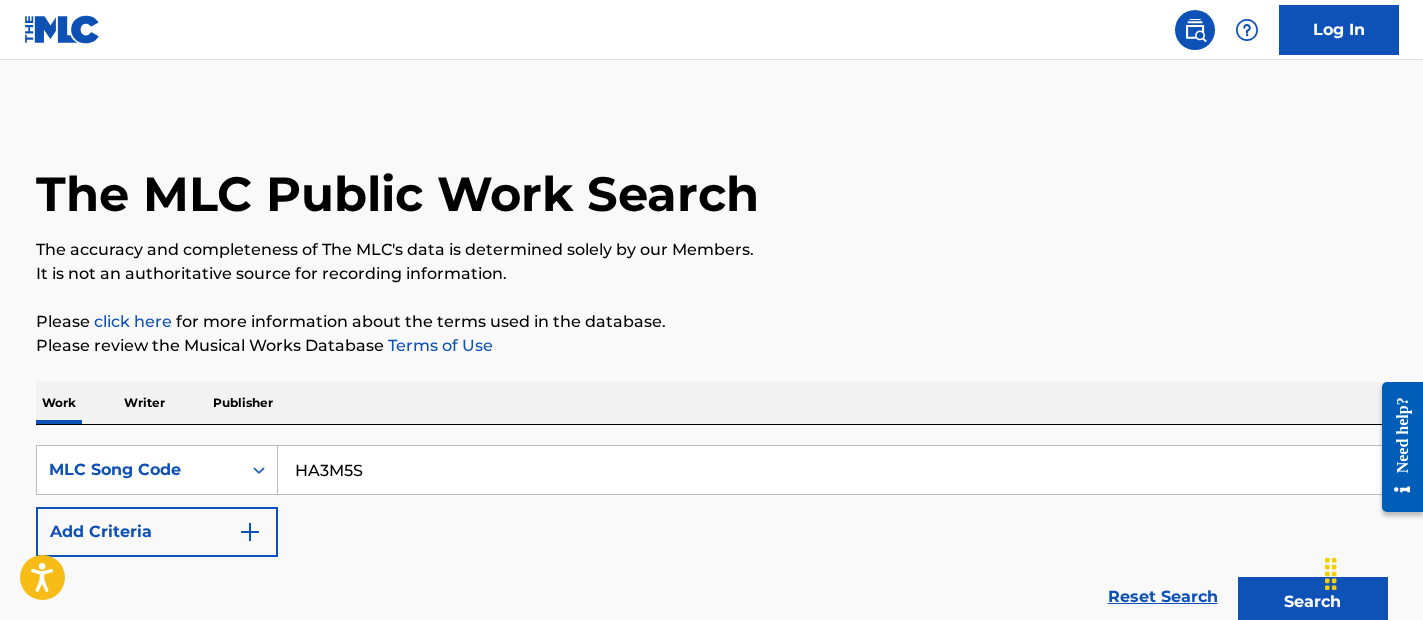scroll, scrollTop: 354, scrollLeft: 0, axis: vertical 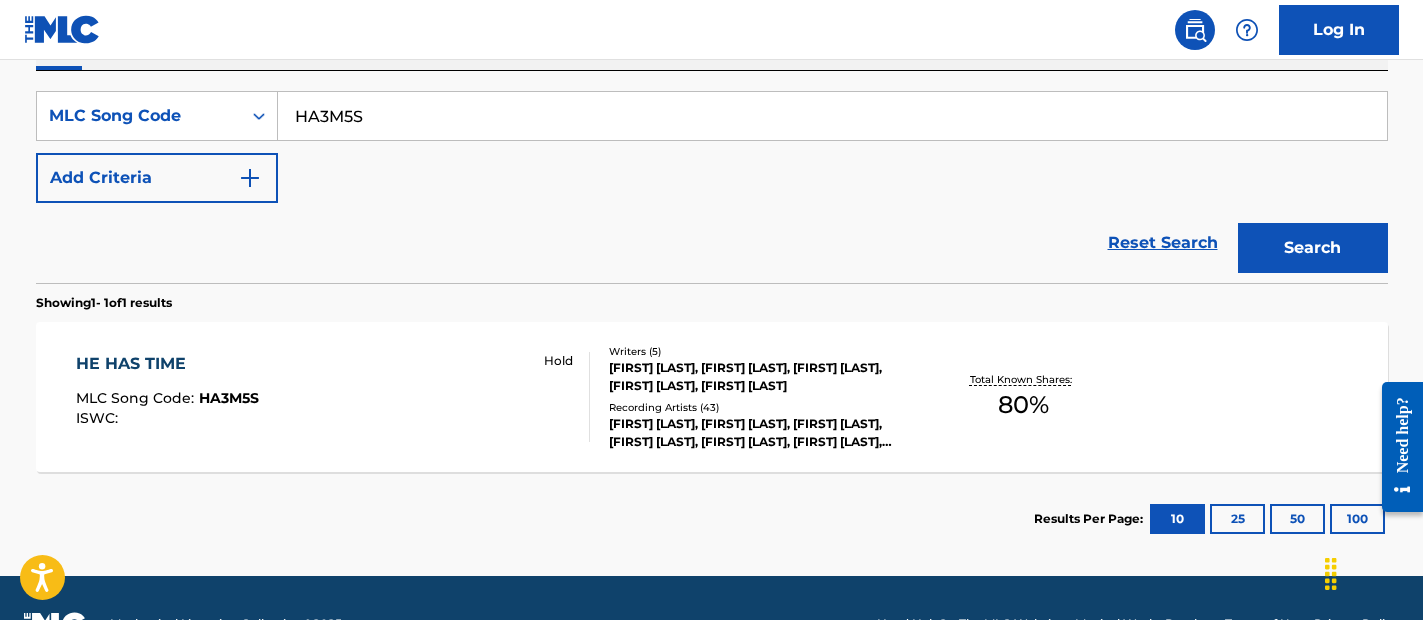 click on "HA3M5S" at bounding box center (832, 116) 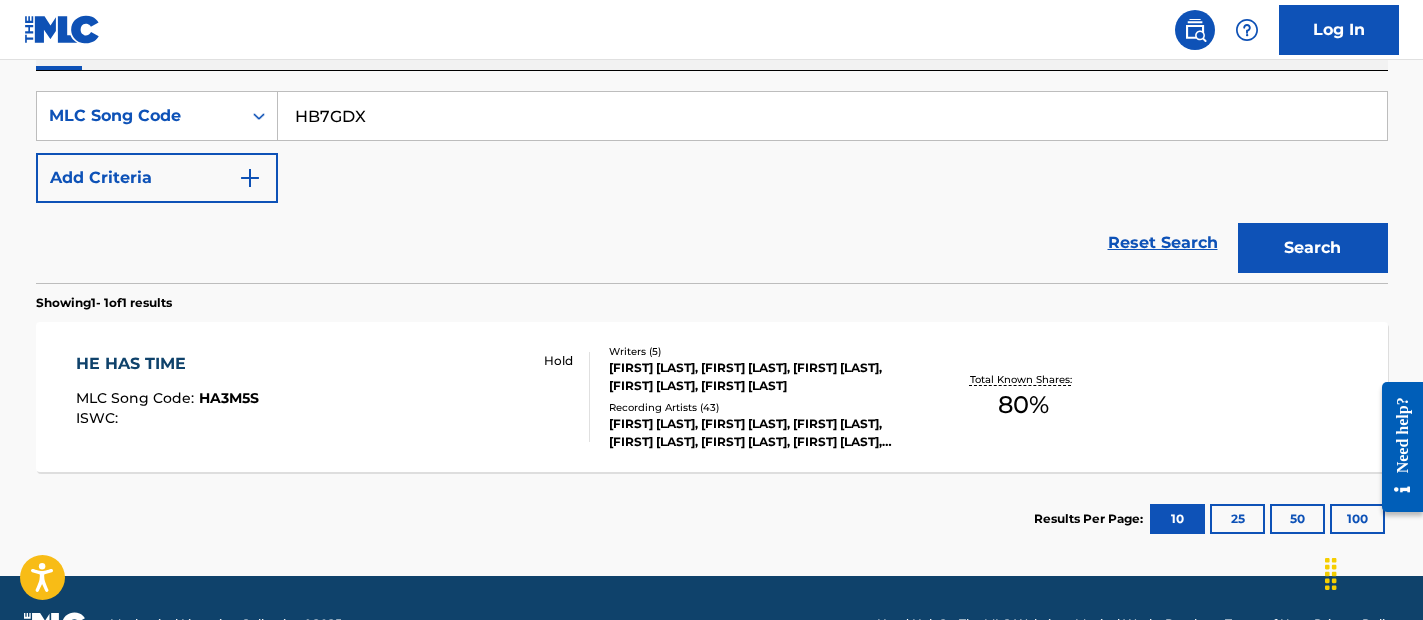 click on "Search" at bounding box center [1313, 248] 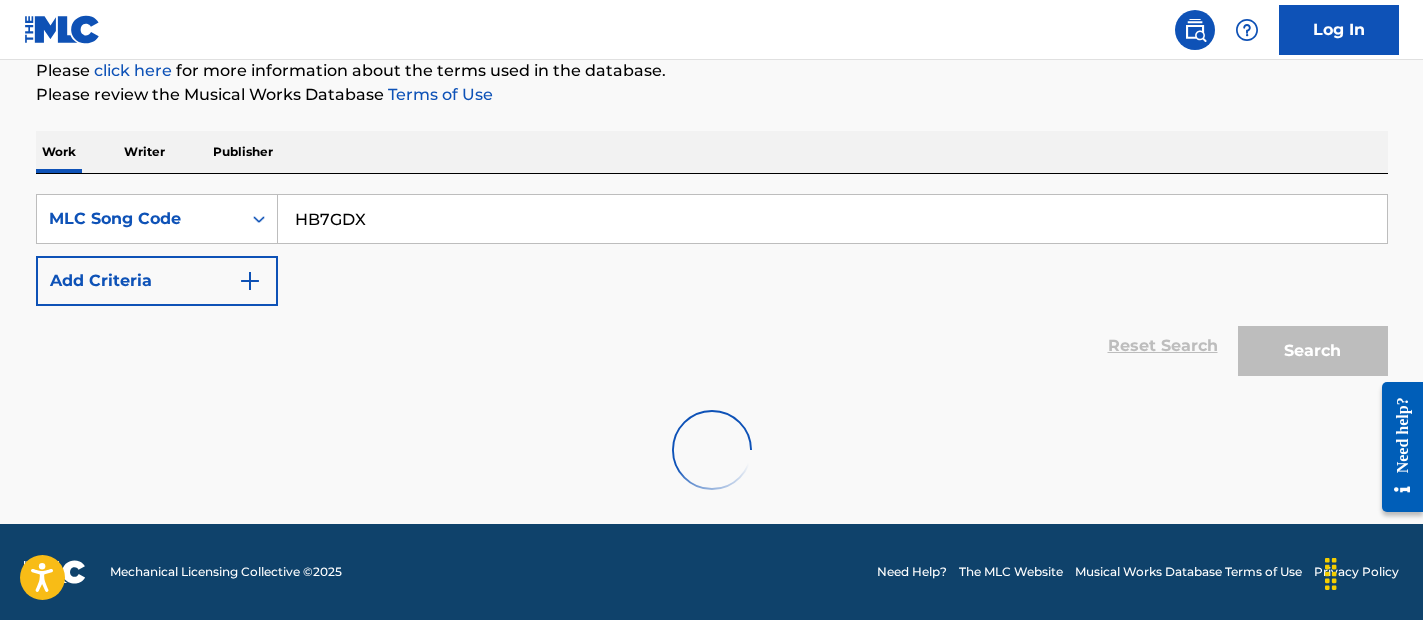 scroll, scrollTop: 354, scrollLeft: 0, axis: vertical 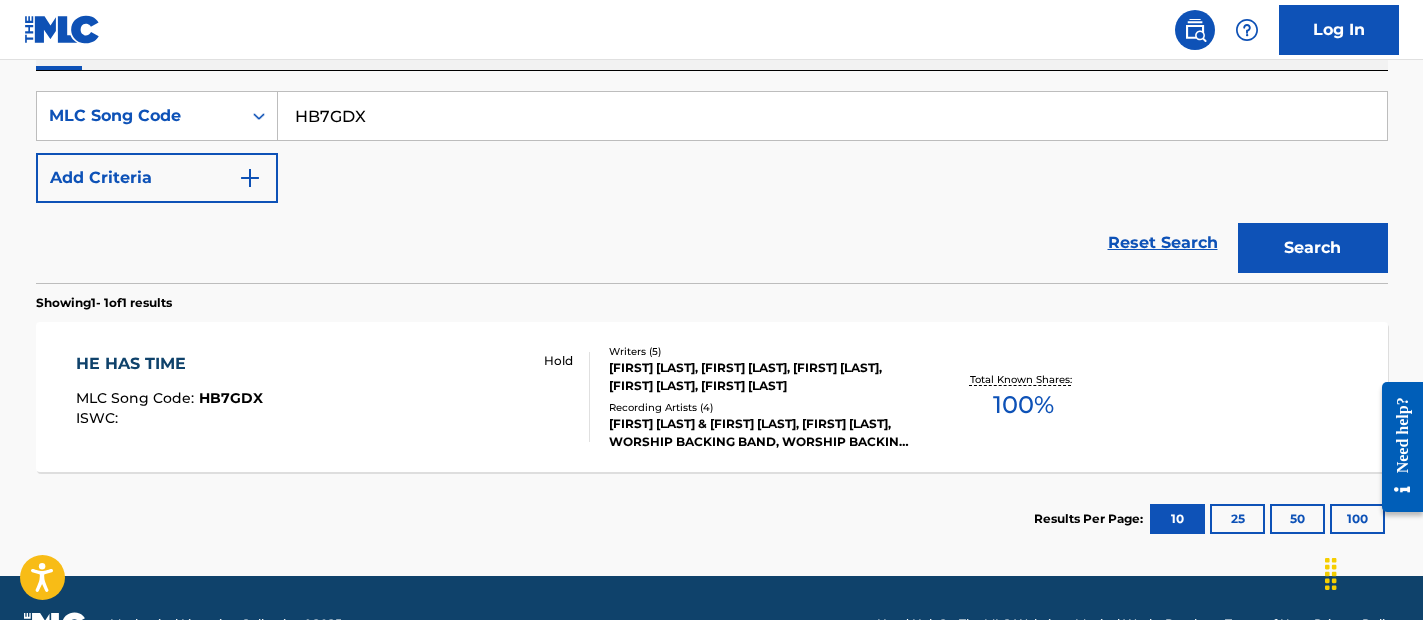 click on "SearchWithCriteria0214653a-87fb-4170-a5d1-f279796bb44c MLC Song Code HB7GDX Add Criteria Reset Search Search" at bounding box center [712, 177] 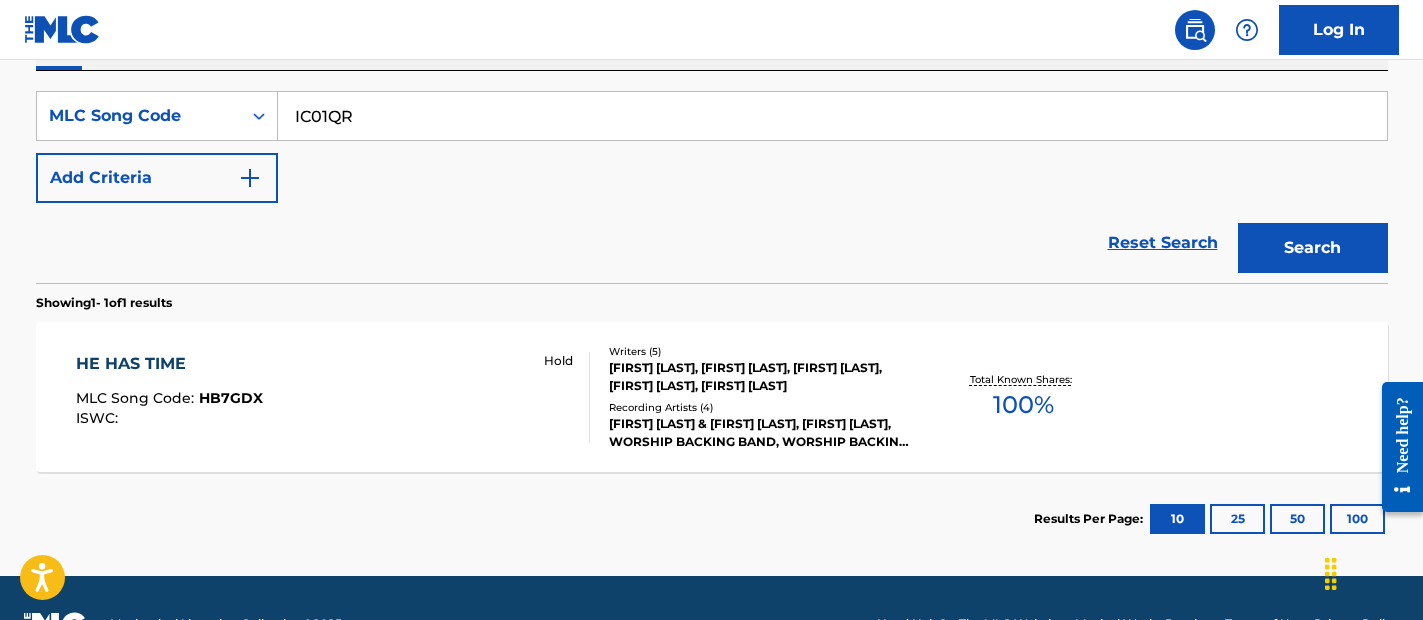 type on "IC01QR" 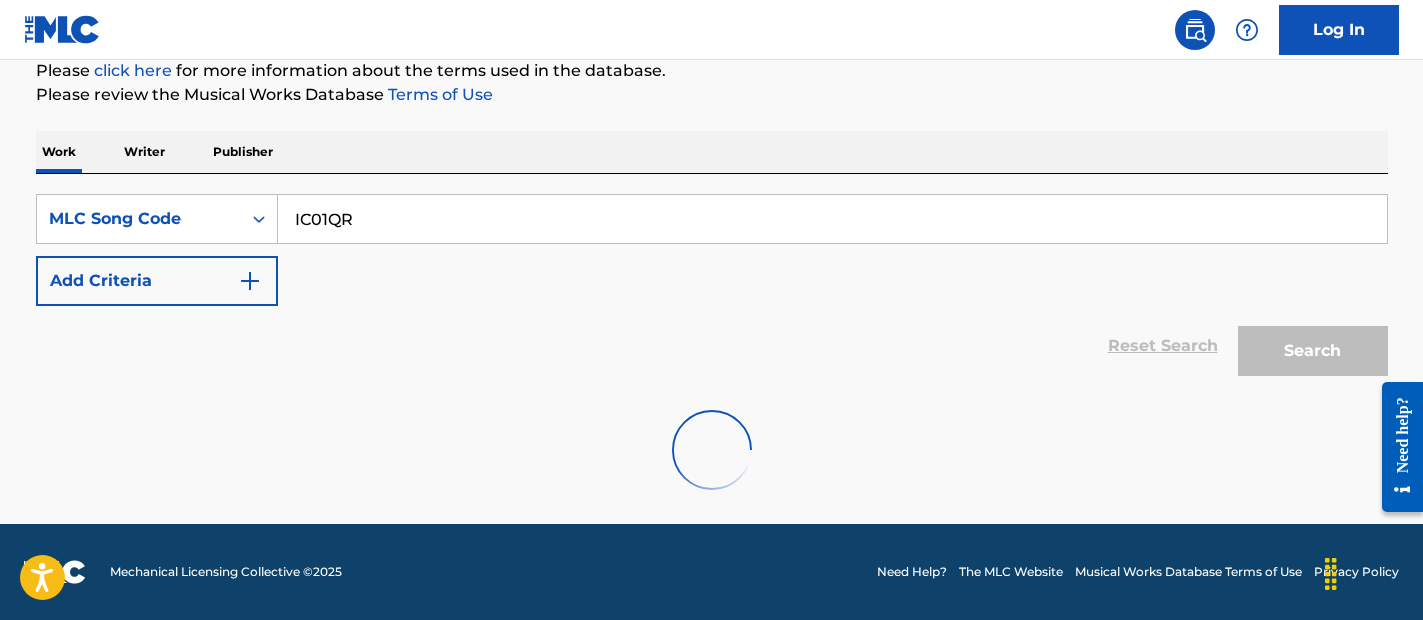scroll, scrollTop: 354, scrollLeft: 0, axis: vertical 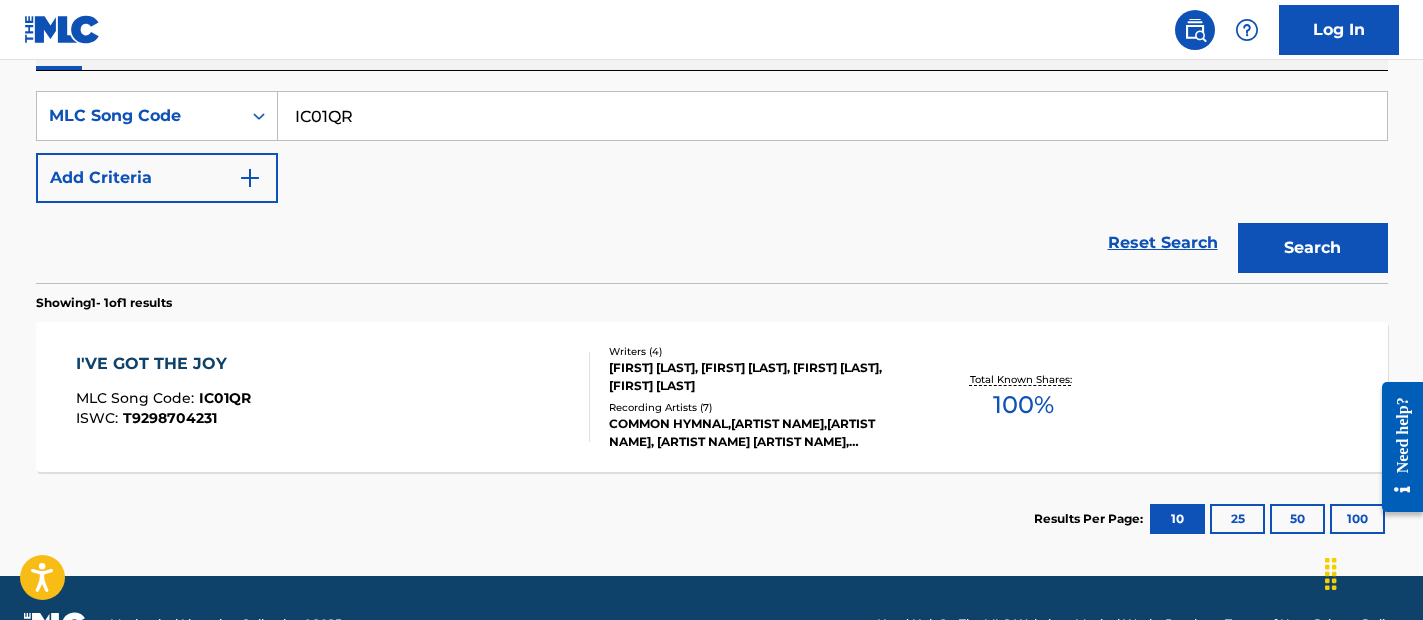 click on "I'VE GOT THE JOY MLC Song Code : IC01QR ISWC : T9298704231" at bounding box center [333, 397] 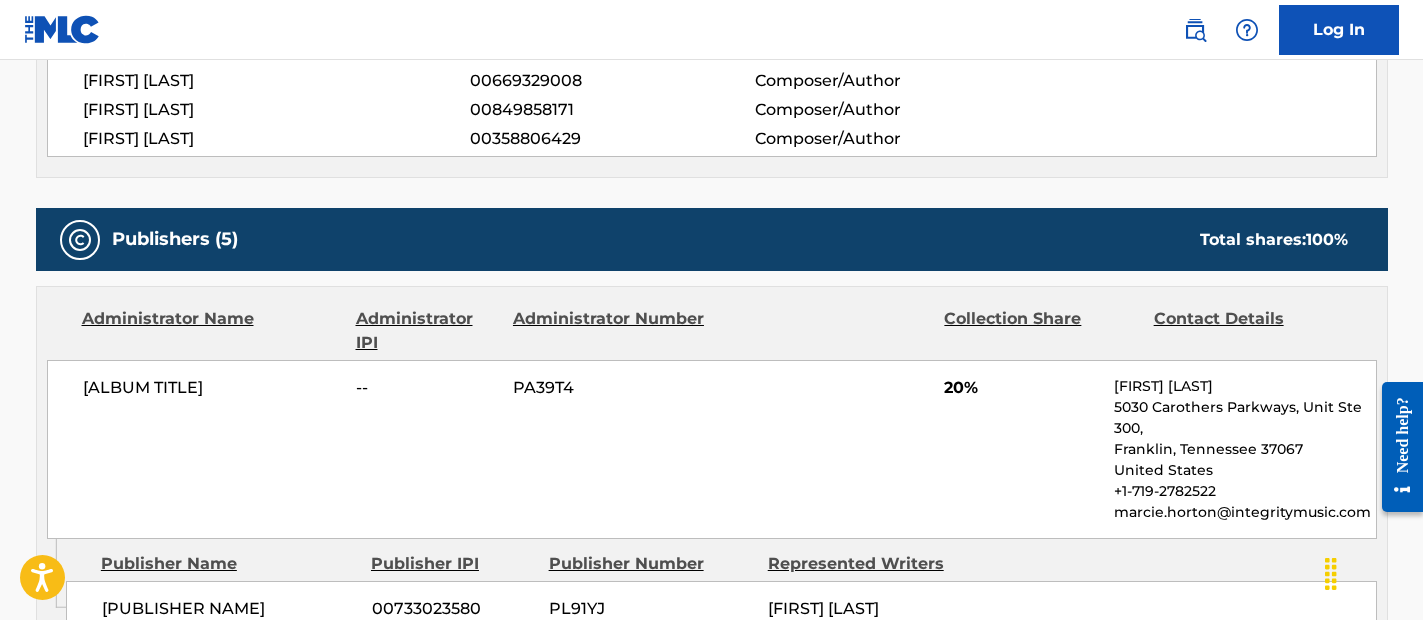 scroll, scrollTop: 0, scrollLeft: 0, axis: both 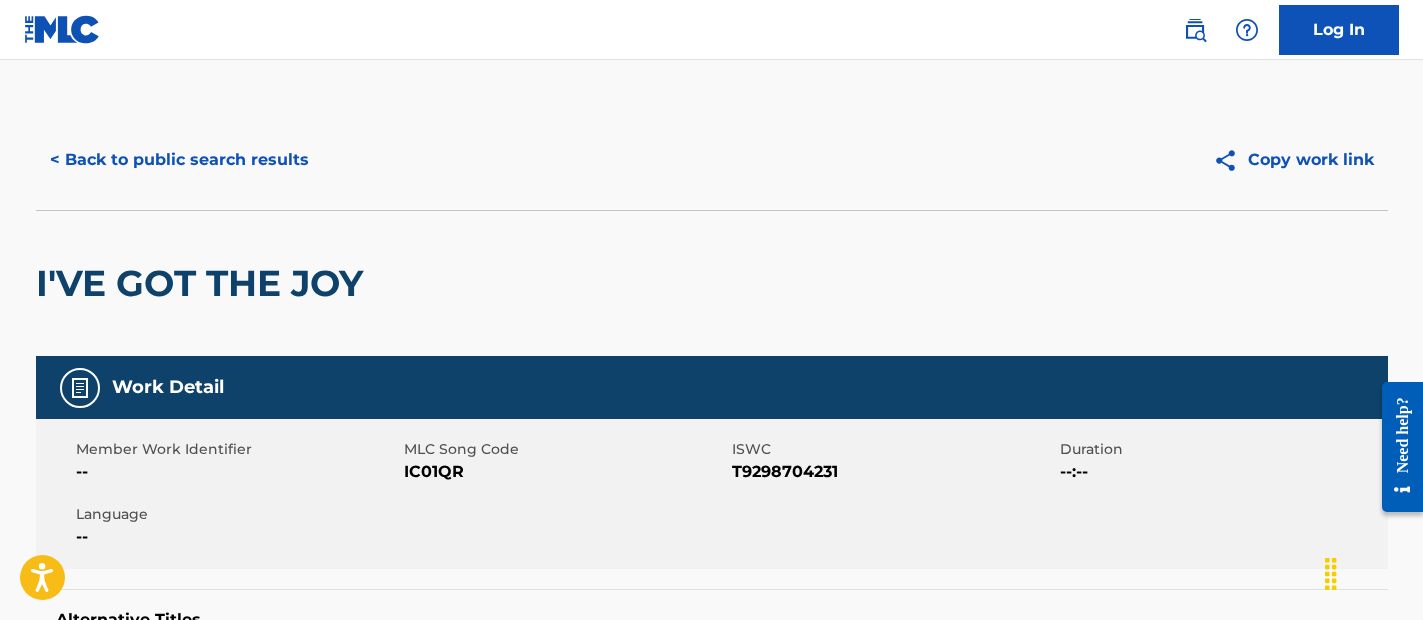 click on "< Back to public search results" at bounding box center [179, 160] 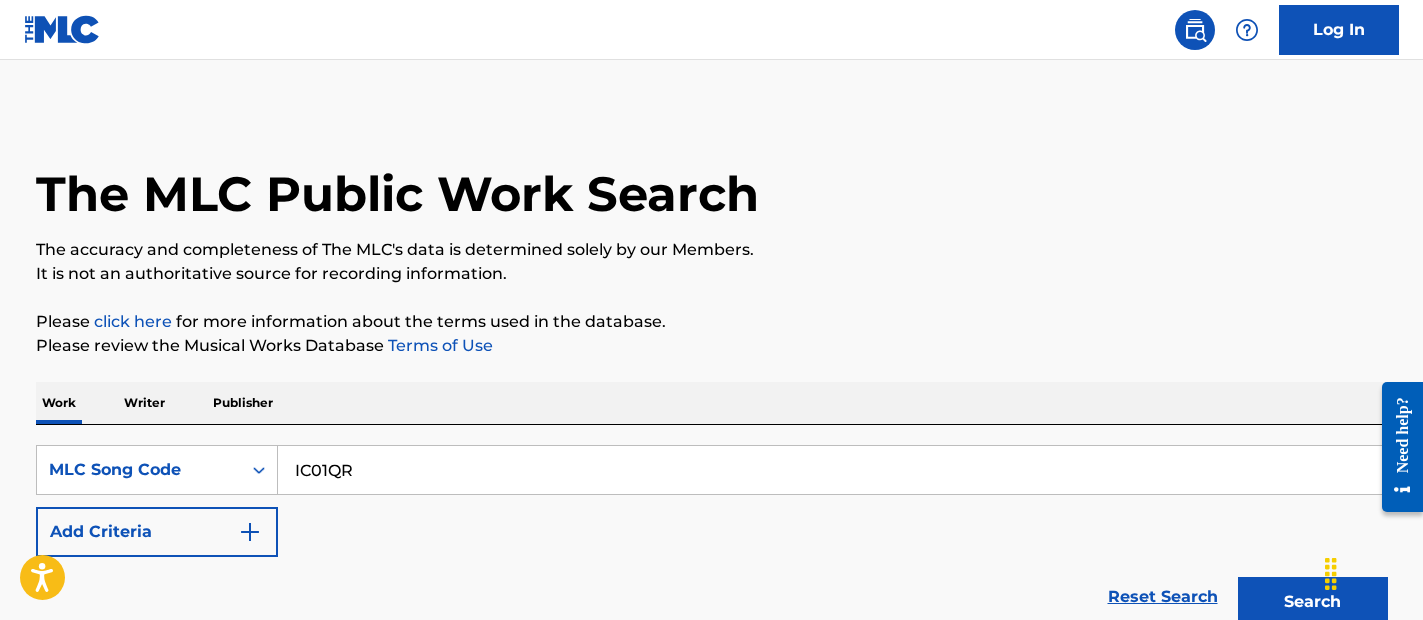 scroll, scrollTop: 354, scrollLeft: 0, axis: vertical 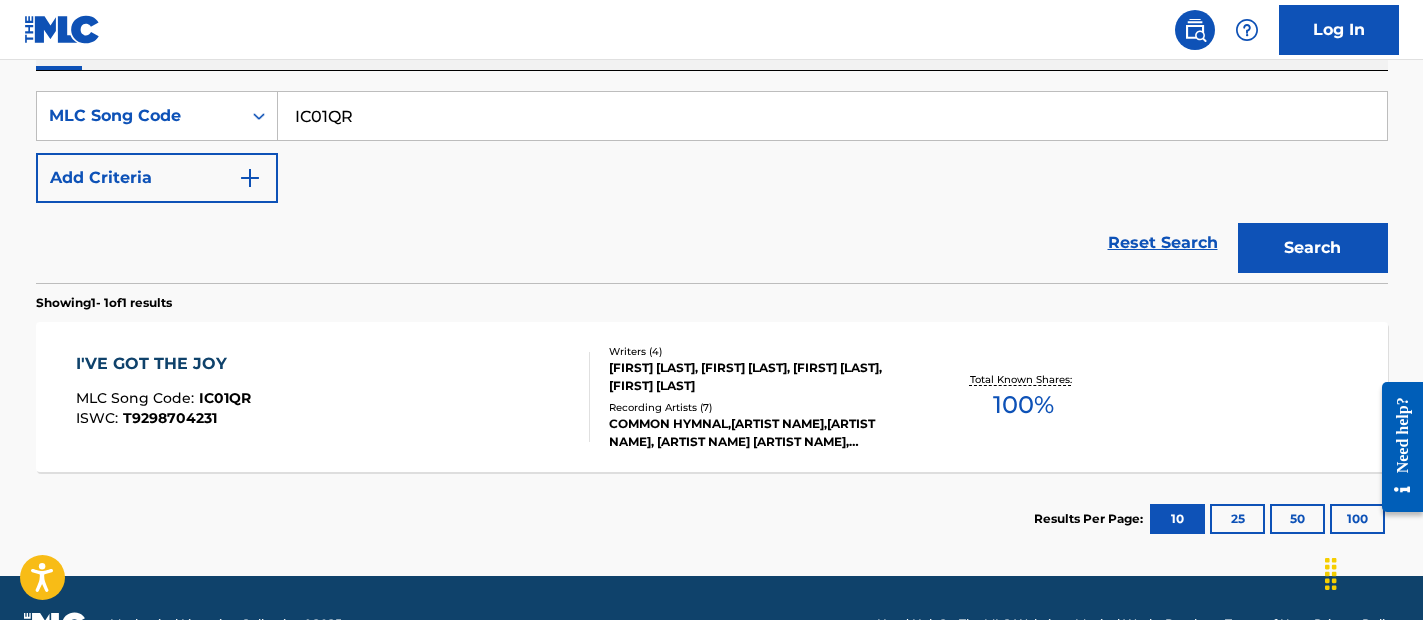 click on "IC01QR" at bounding box center [832, 116] 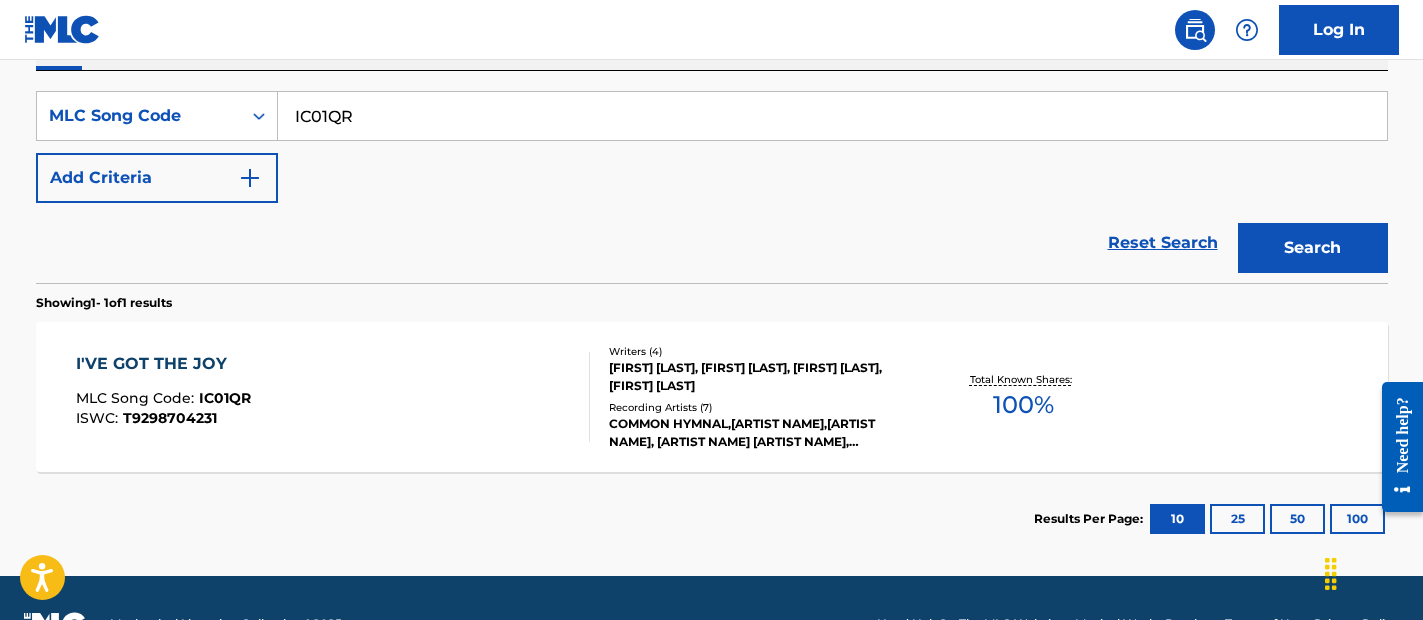 click on "IC01QR" at bounding box center (832, 116) 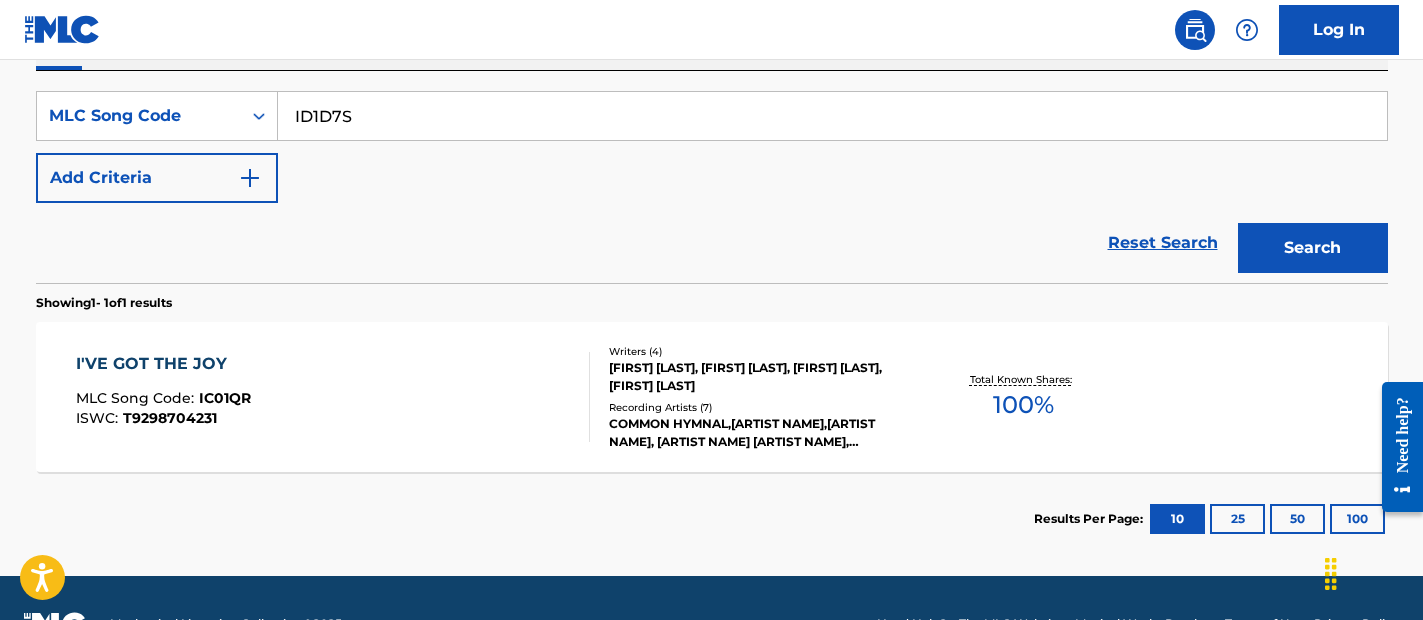 click on "Search" at bounding box center [1313, 248] 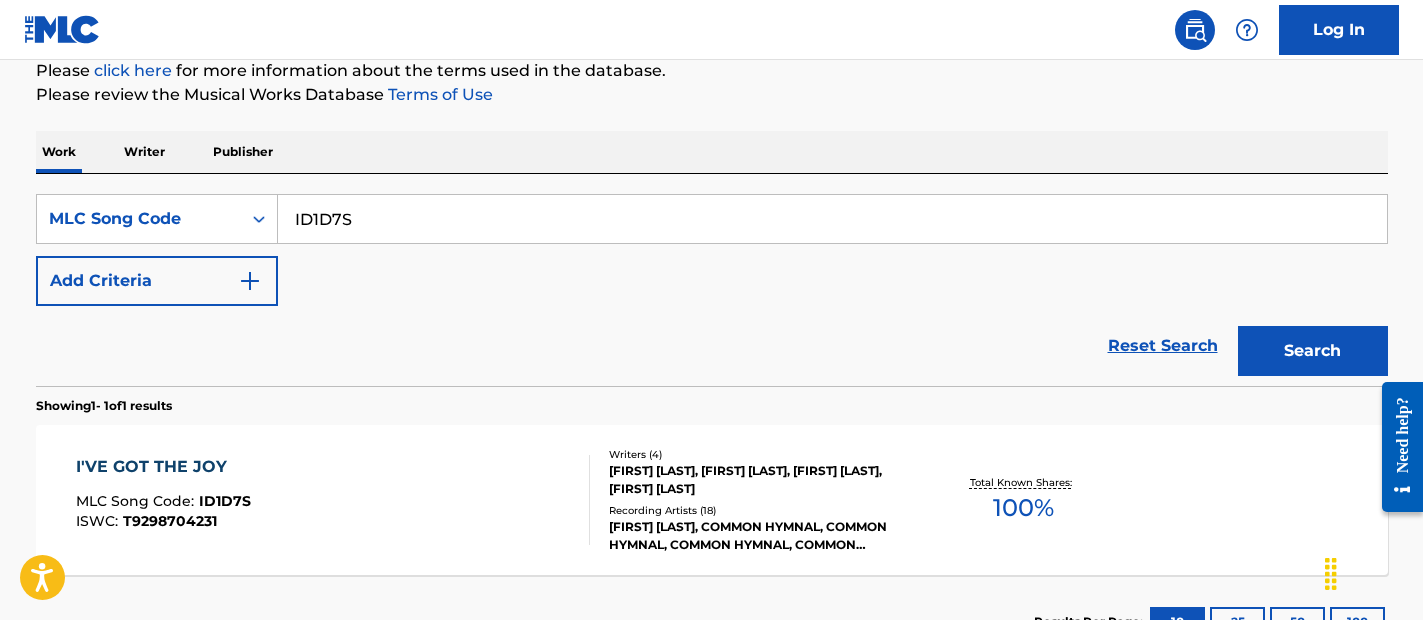 scroll, scrollTop: 354, scrollLeft: 0, axis: vertical 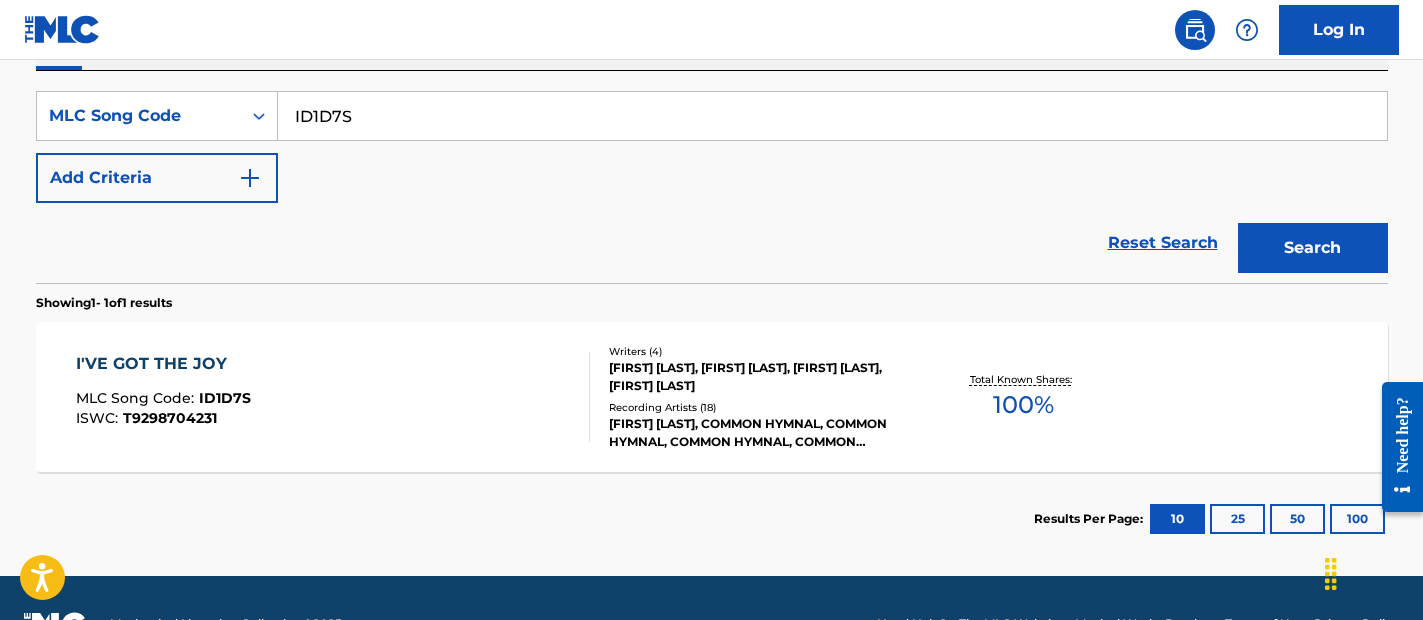 click on "ID1D7S" at bounding box center (832, 116) 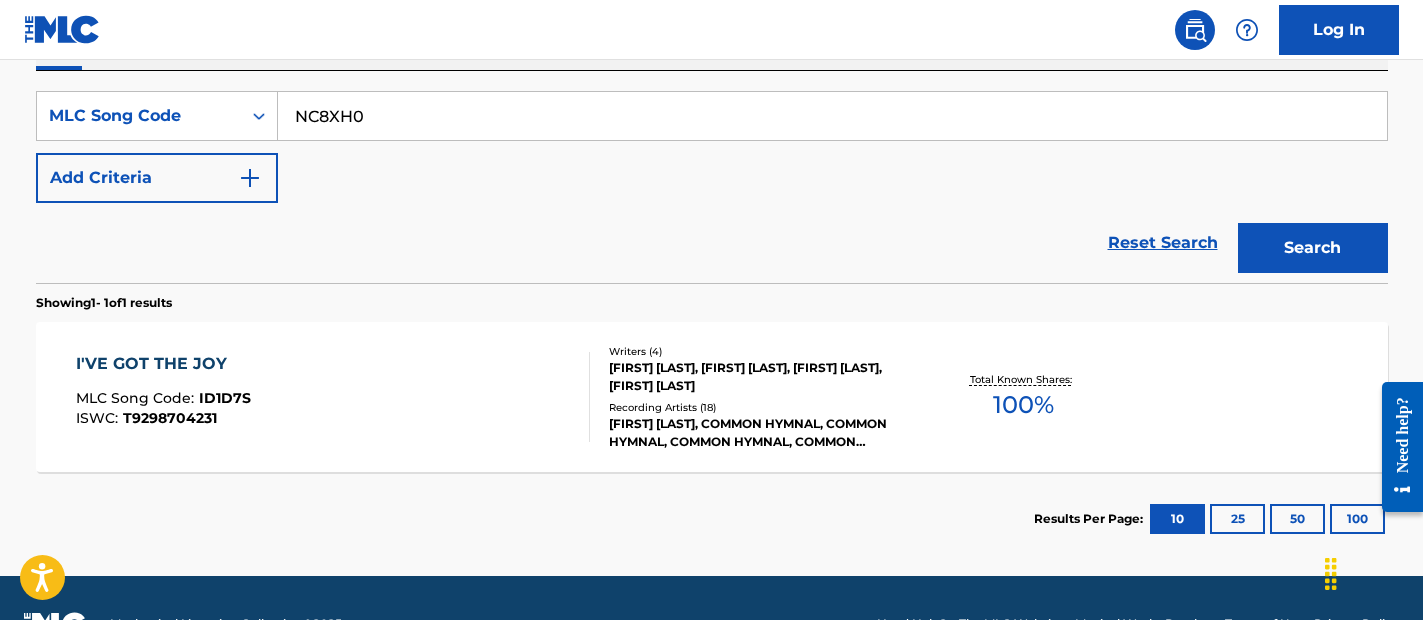 click on "Search" at bounding box center [1313, 248] 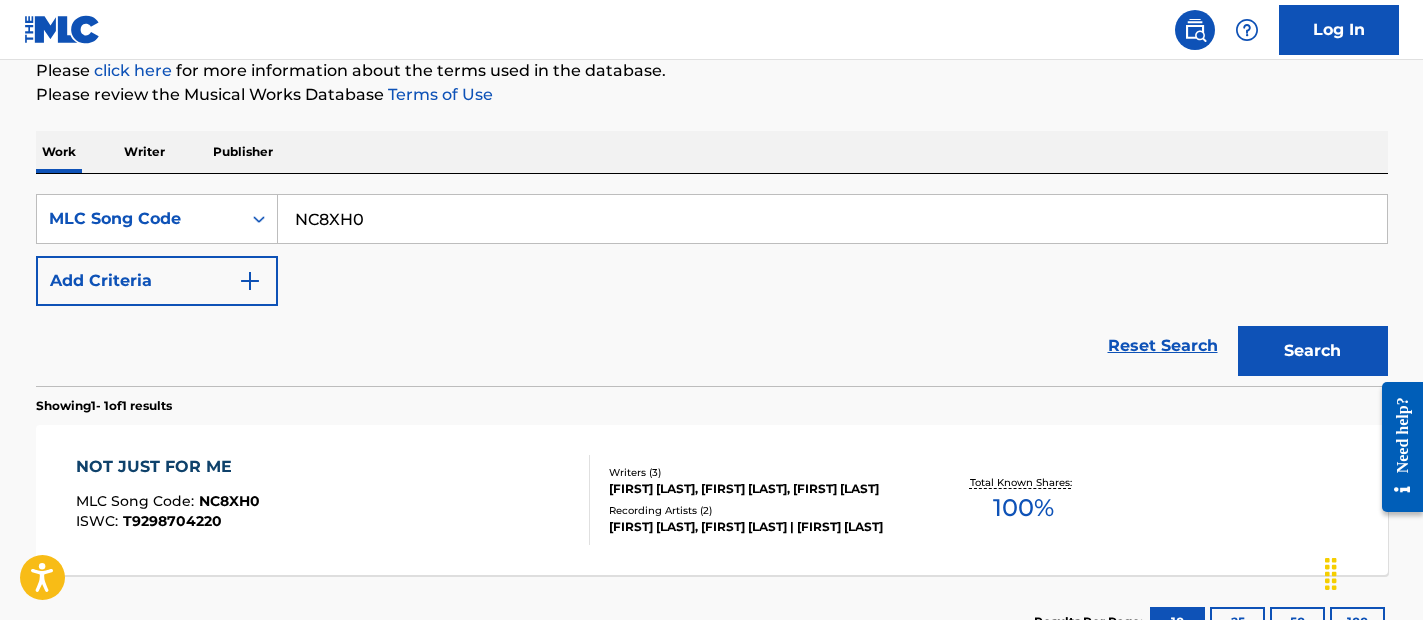 scroll, scrollTop: 354, scrollLeft: 0, axis: vertical 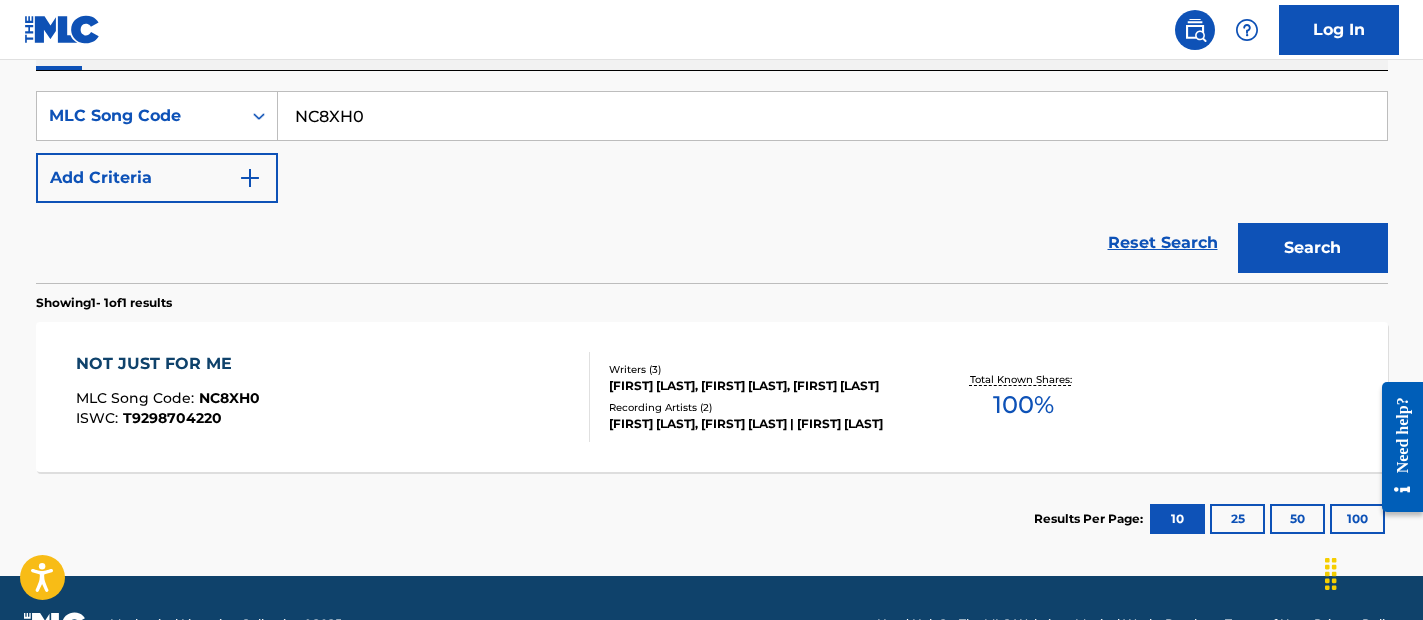 click on "NC8XH0" at bounding box center [832, 116] 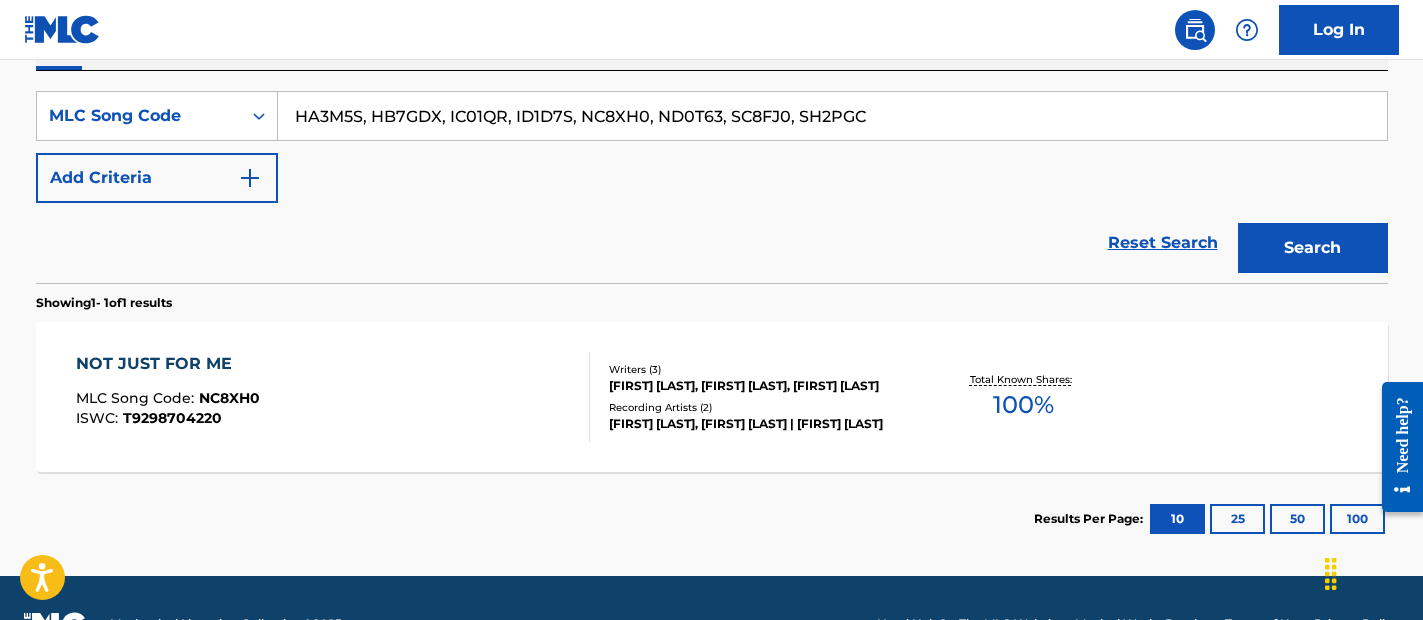 click on "HA3M5S, HB7GDX, IC01QR, ID1D7S, NC8XH0, ND0T63, SC8FJ0, SH2PGC" at bounding box center [832, 116] 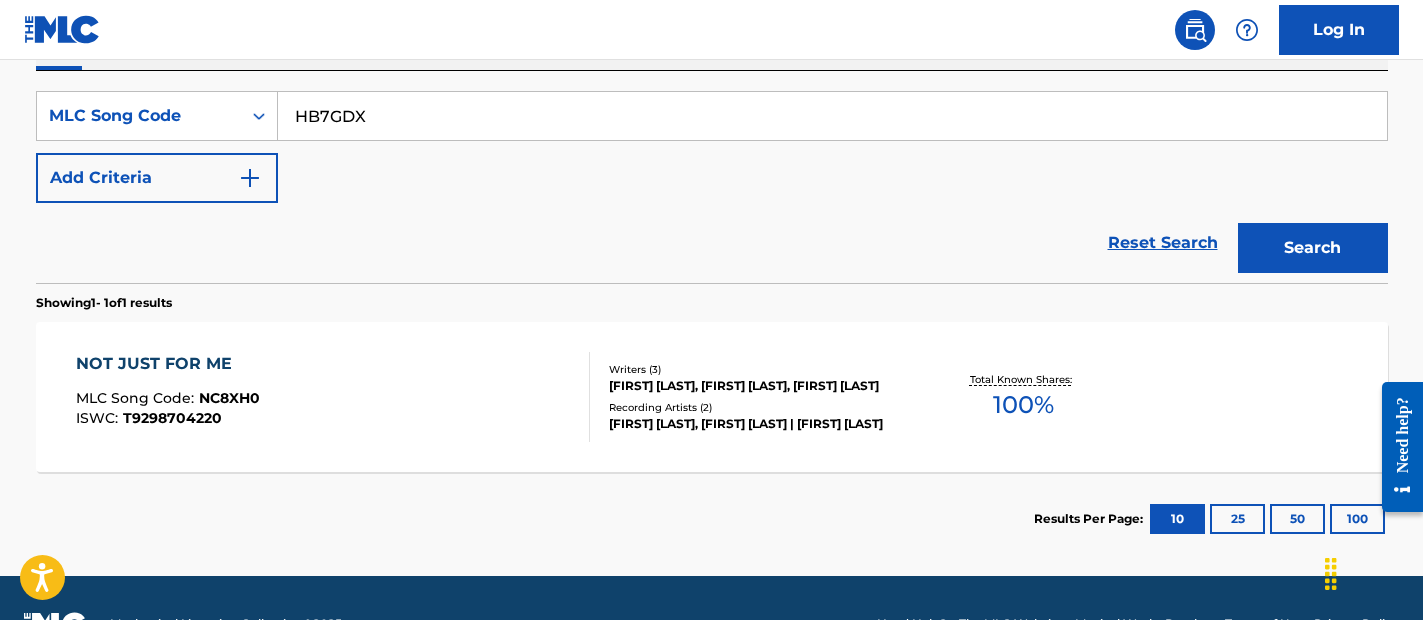 type on "HB7GDX" 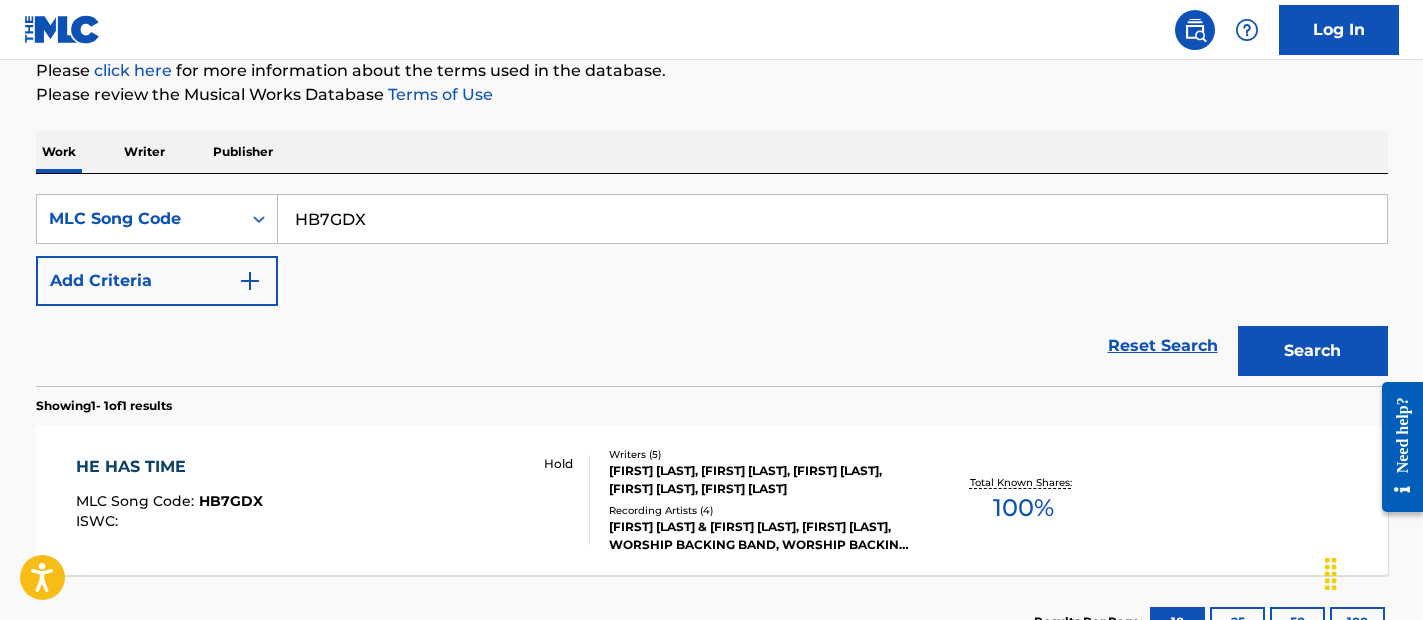 scroll, scrollTop: 354, scrollLeft: 0, axis: vertical 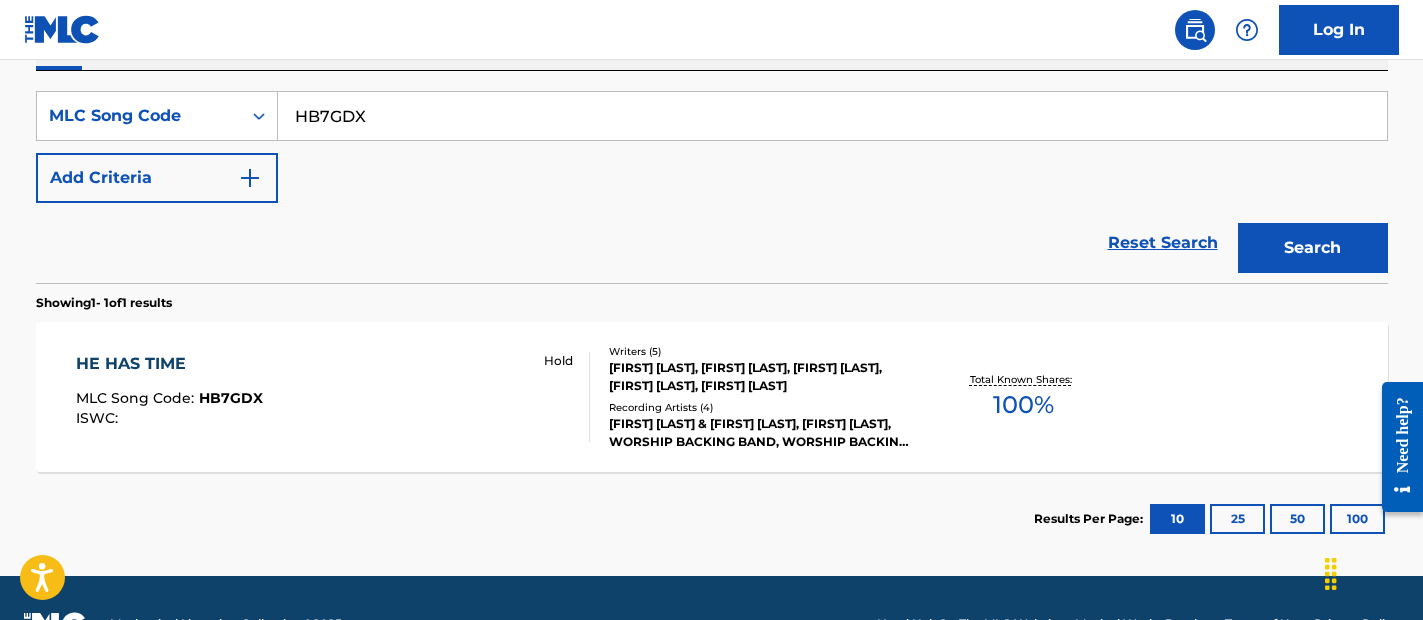 click on "HE HAS TIME MLC Song Code : HB7GDX ISWC :   Hold" at bounding box center (333, 397) 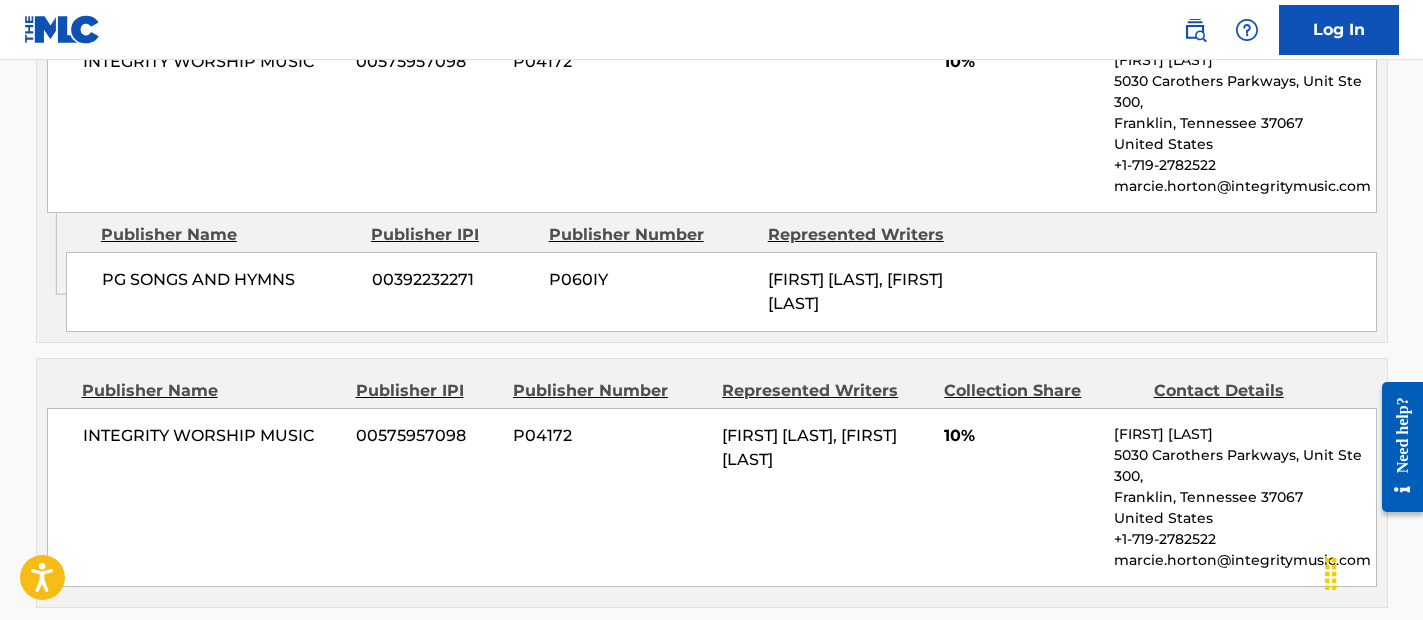 scroll, scrollTop: 3290, scrollLeft: 0, axis: vertical 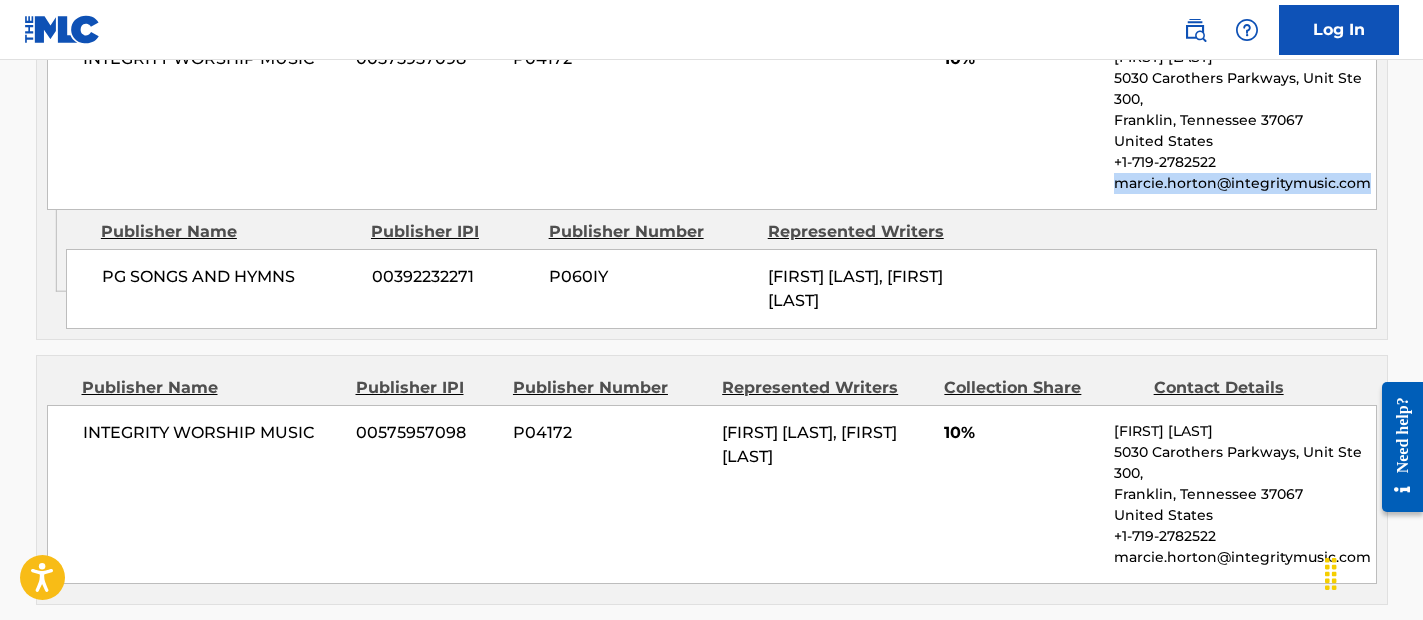 drag, startPoint x: 1113, startPoint y: 400, endPoint x: 1361, endPoint y: 404, distance: 248.03226 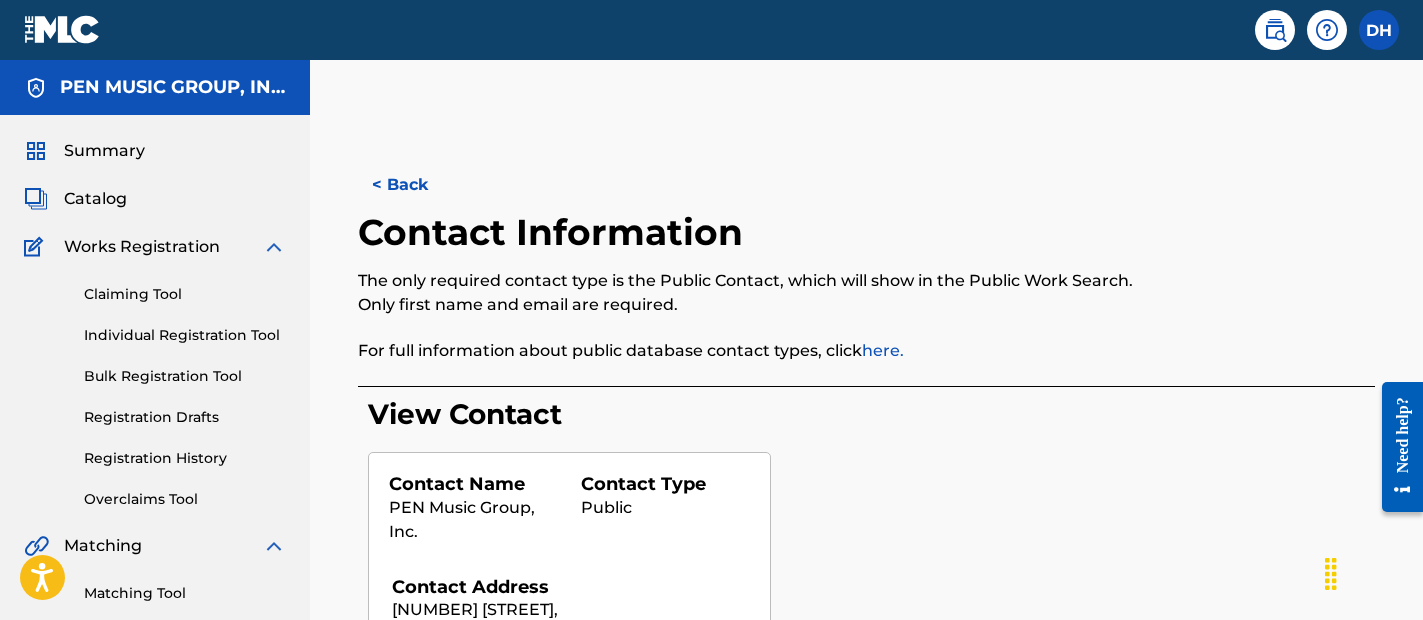 scroll, scrollTop: 351, scrollLeft: 0, axis: vertical 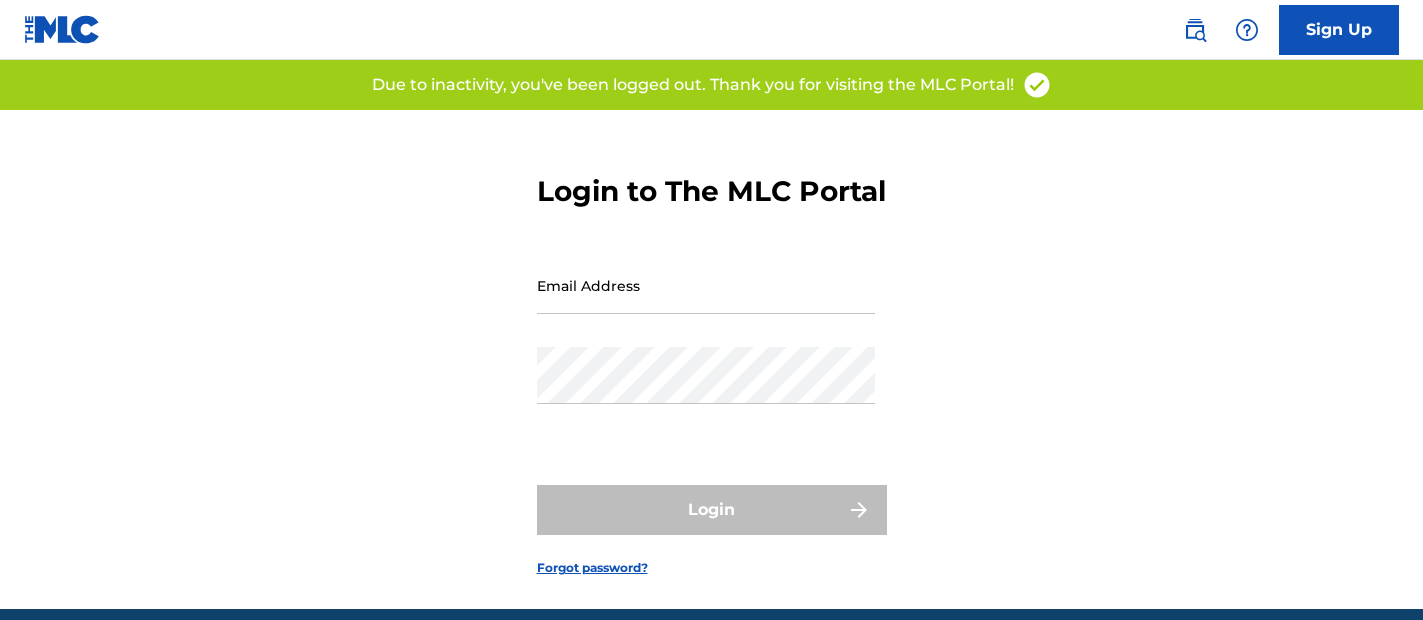 type on "[EMAIL]" 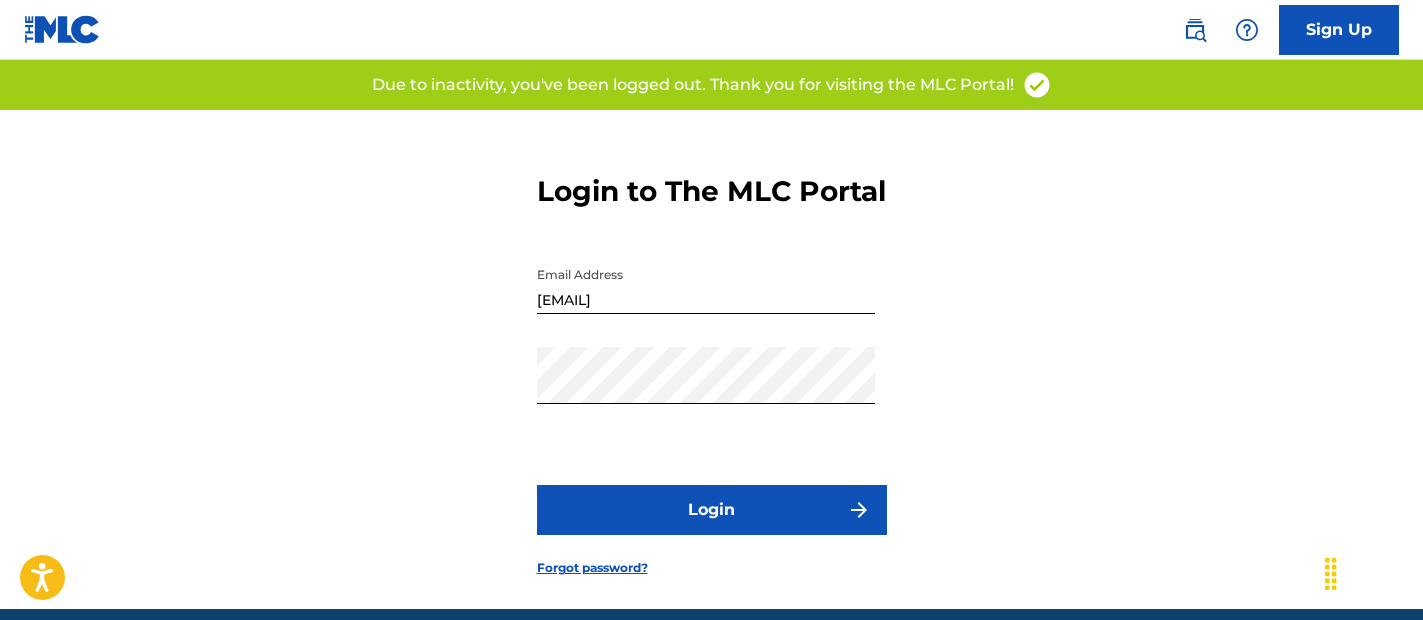 click on "Login" at bounding box center [712, 510] 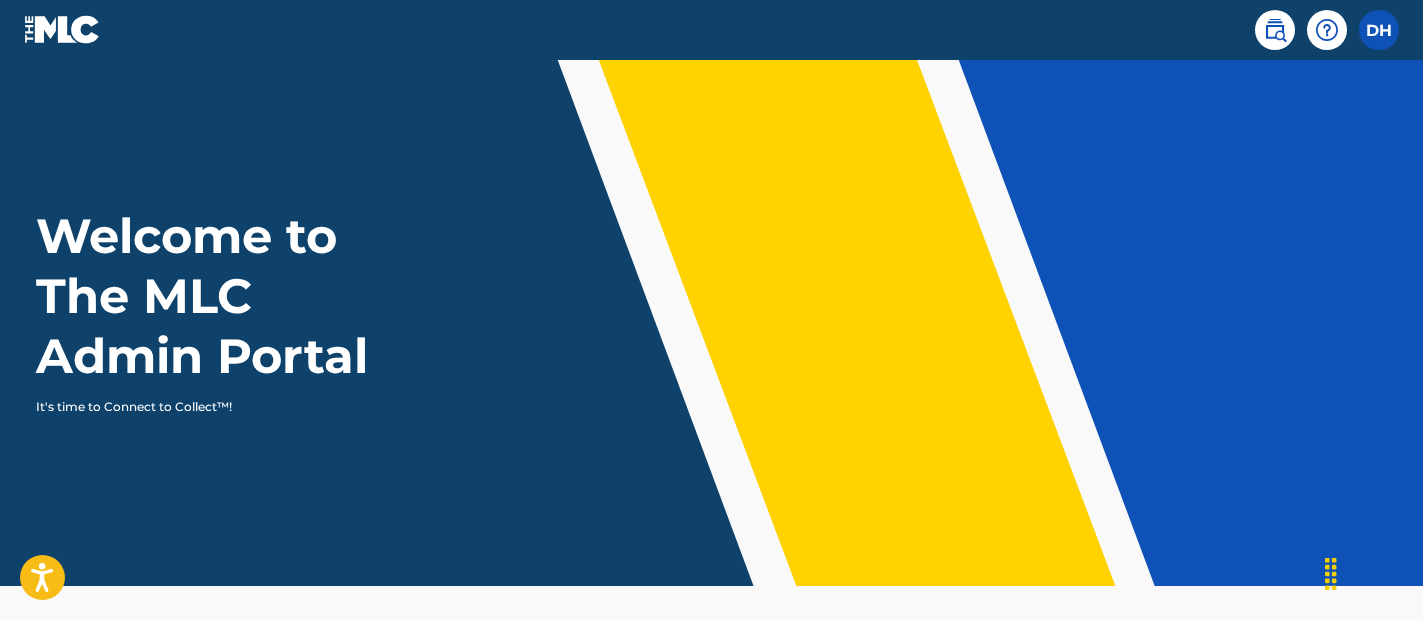 scroll, scrollTop: 0, scrollLeft: 0, axis: both 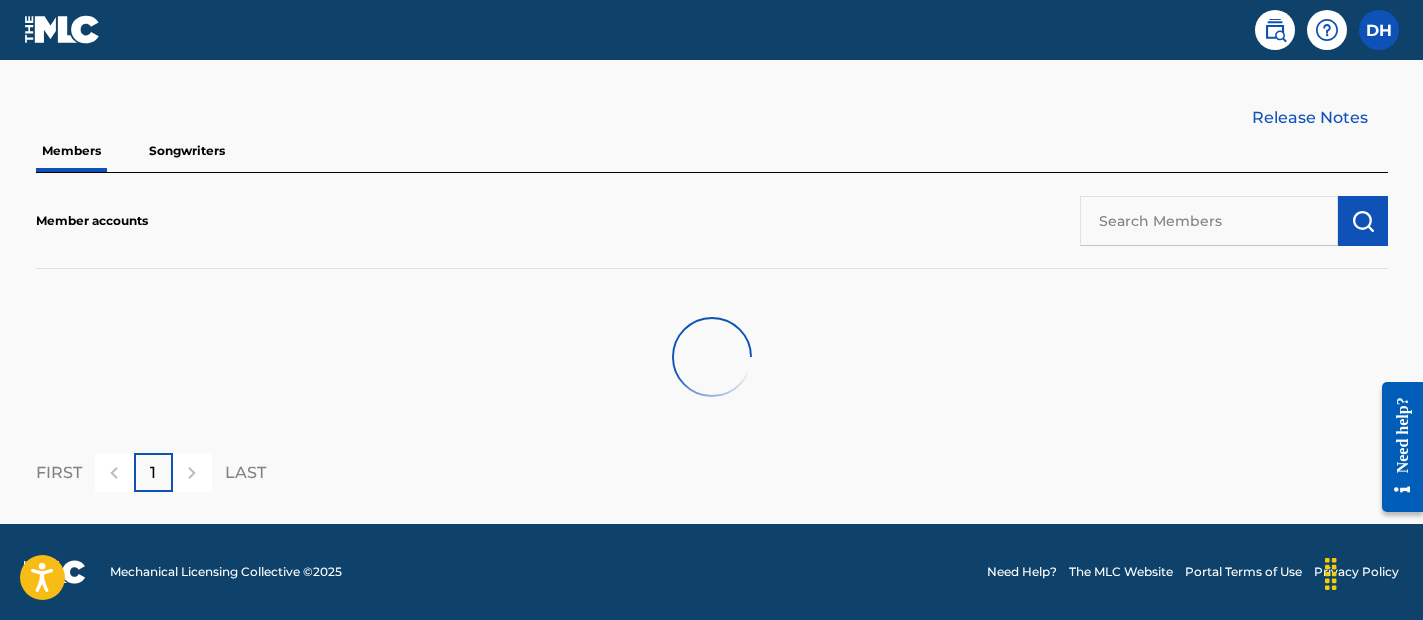 click at bounding box center (1209, 221) 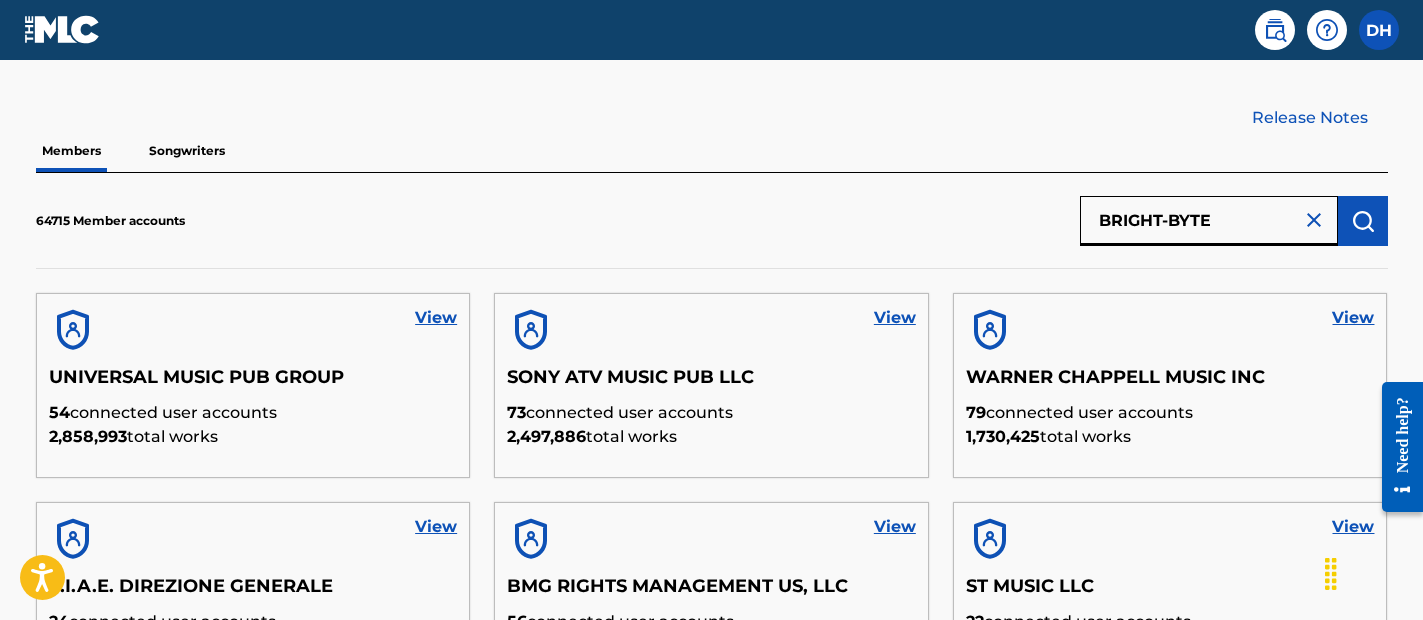 type on "BRIGHT-BYTE" 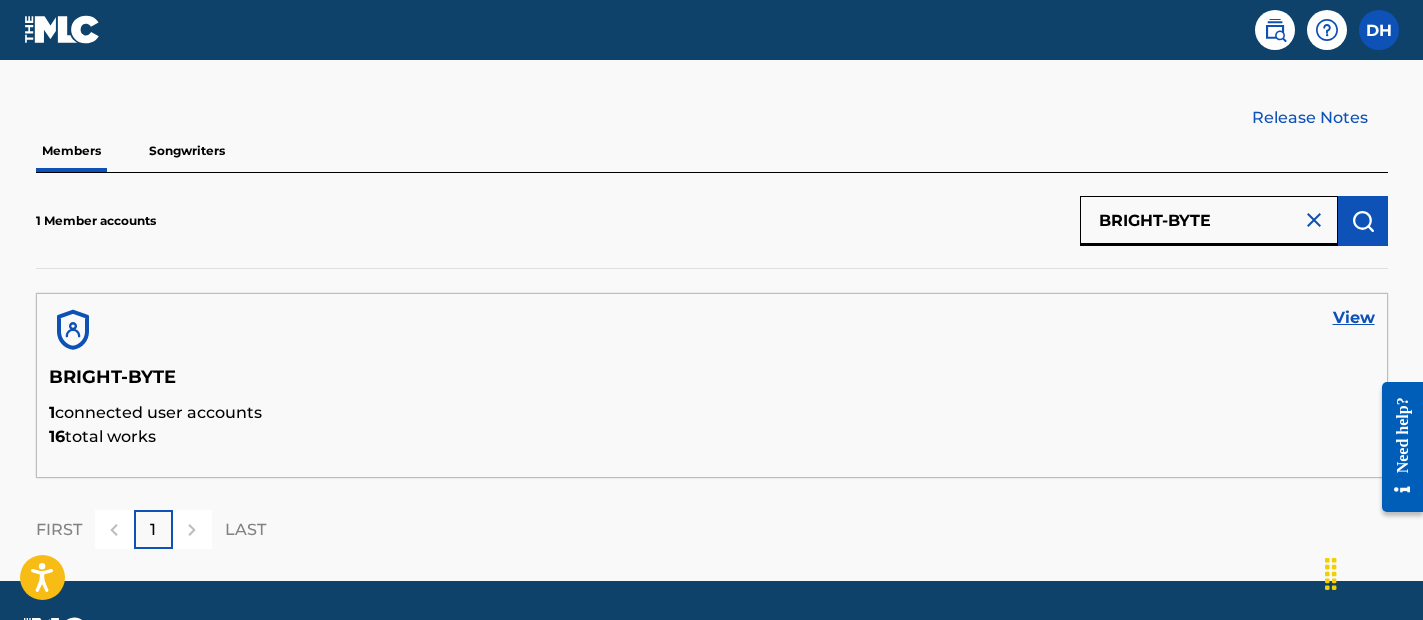 click on "View" at bounding box center (1354, 318) 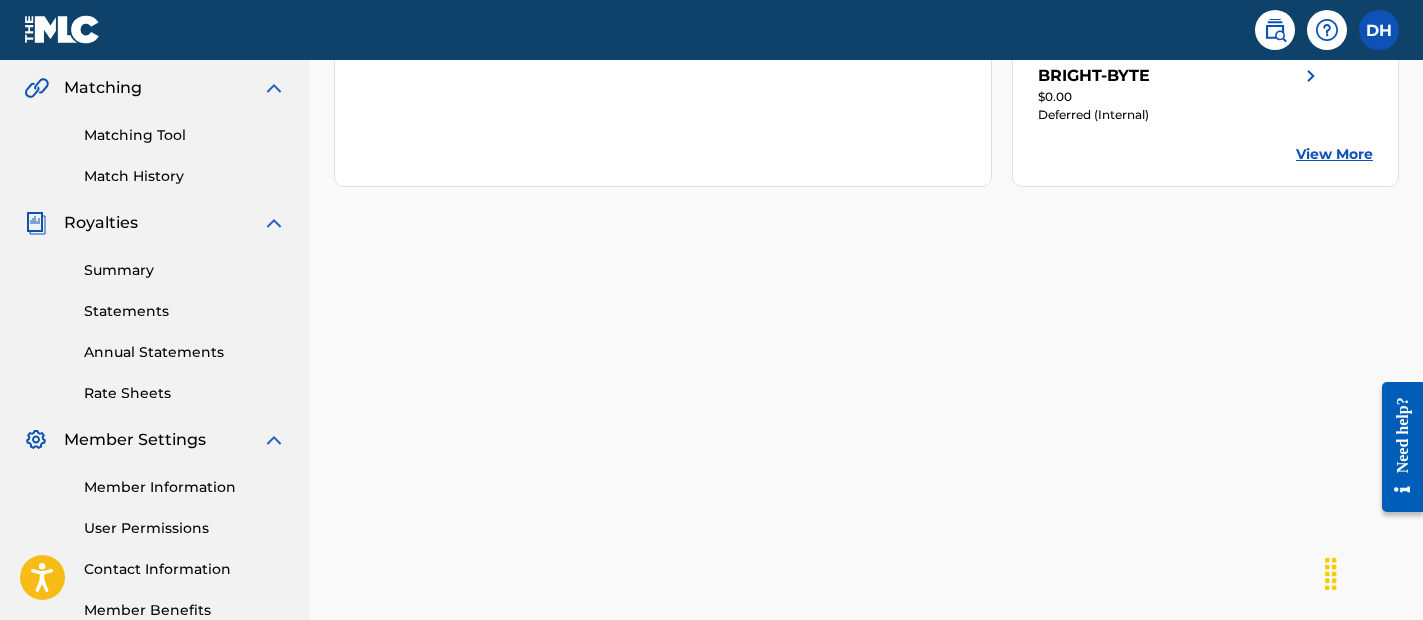 scroll, scrollTop: 579, scrollLeft: 0, axis: vertical 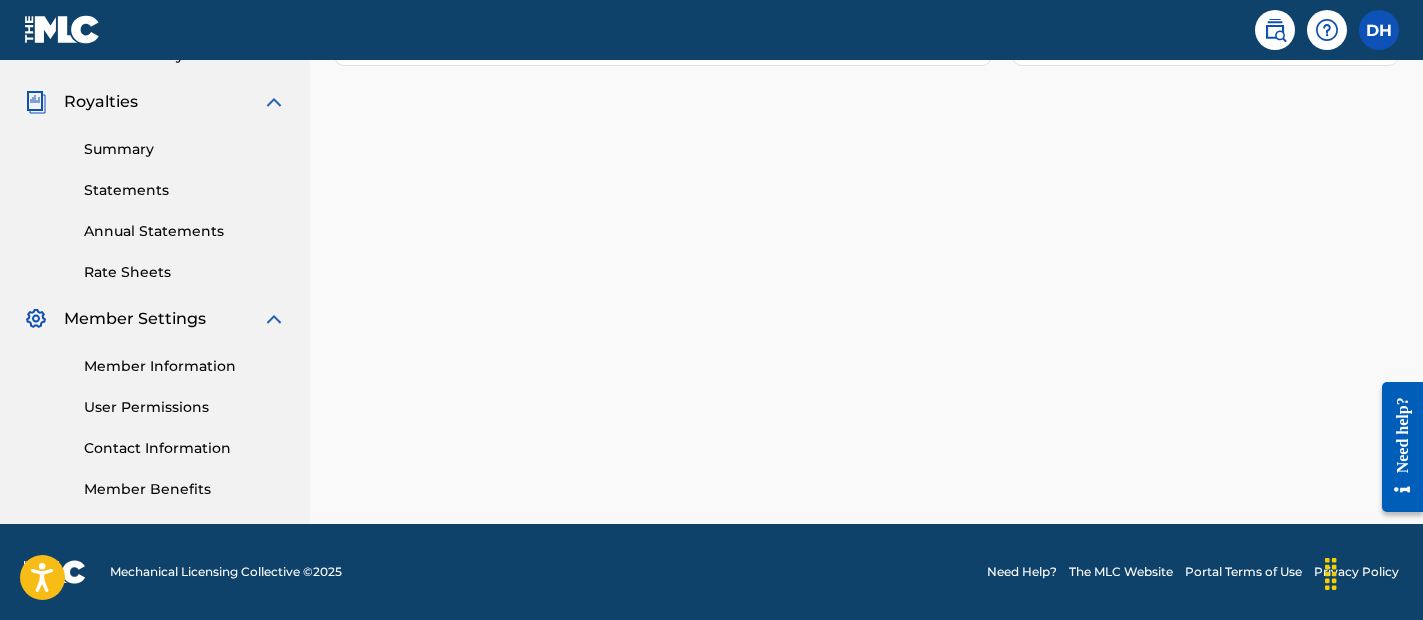 click on "Contact Information" at bounding box center [185, 448] 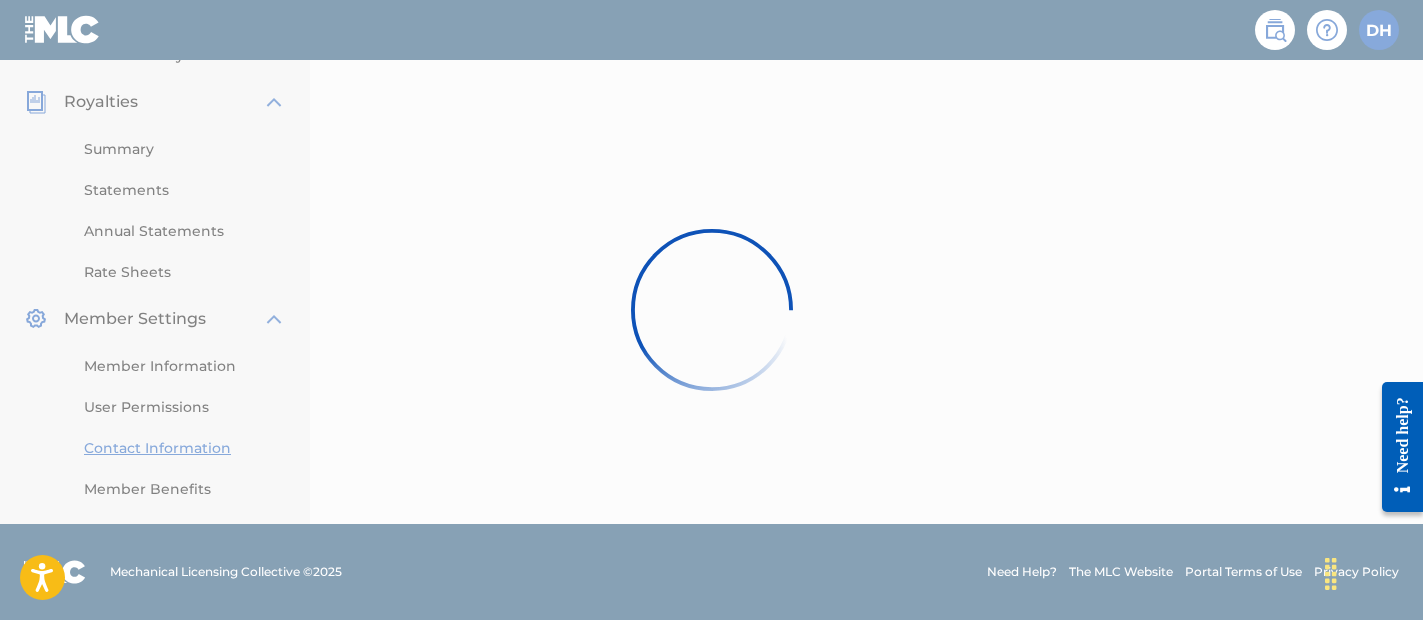 scroll, scrollTop: 0, scrollLeft: 0, axis: both 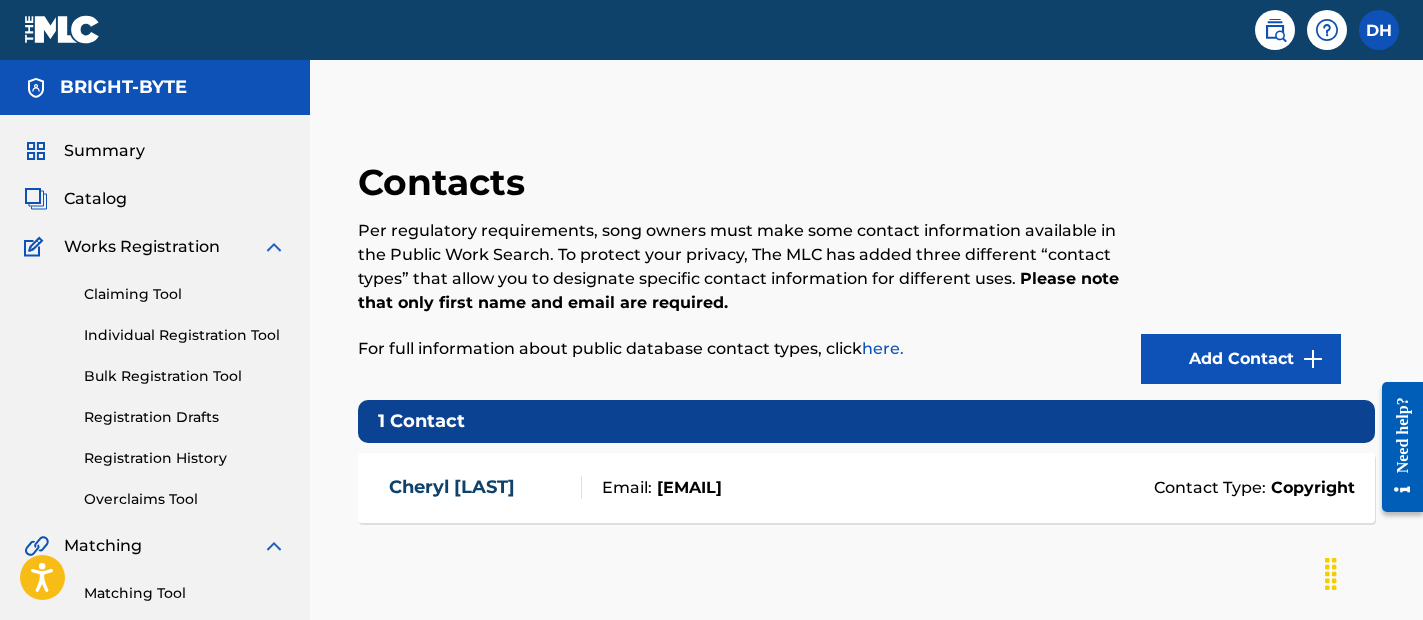 click on "Contact Type:   Copyright" at bounding box center (1113, 488) 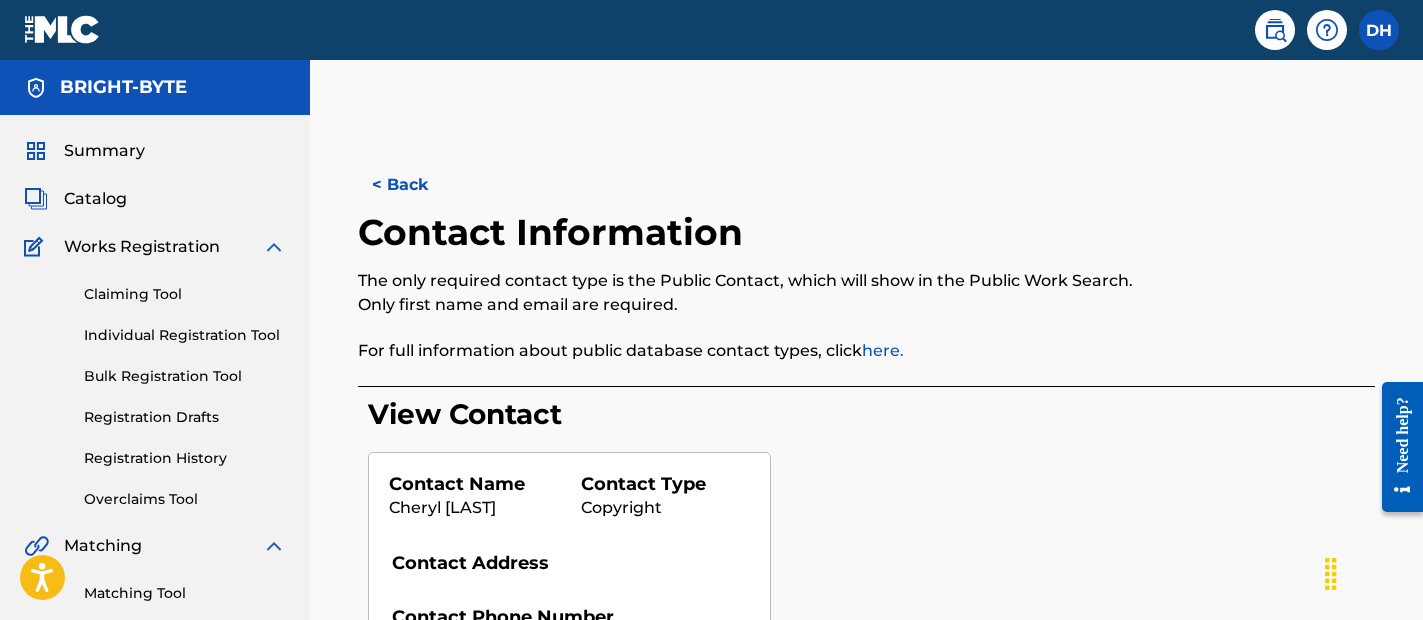 scroll, scrollTop: 222, scrollLeft: 0, axis: vertical 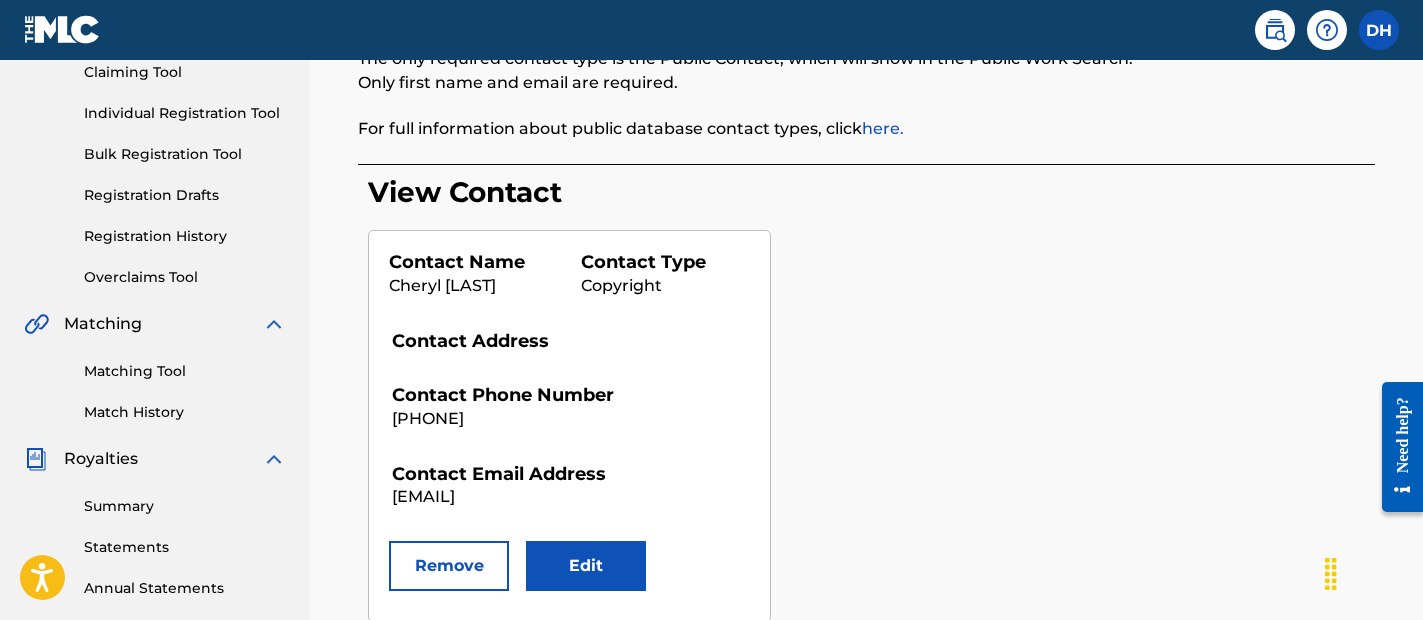 drag, startPoint x: 613, startPoint y: 495, endPoint x: 387, endPoint y: 498, distance: 226.01991 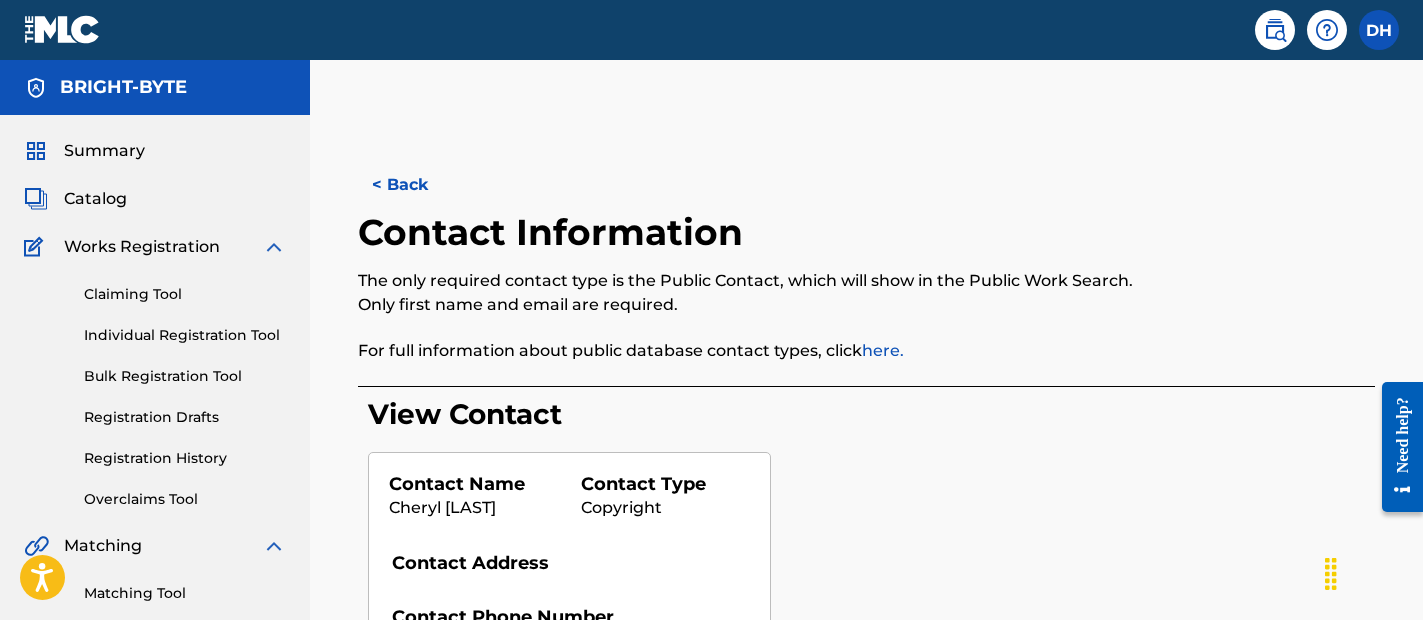 click on "Contact Information" at bounding box center [555, 232] 